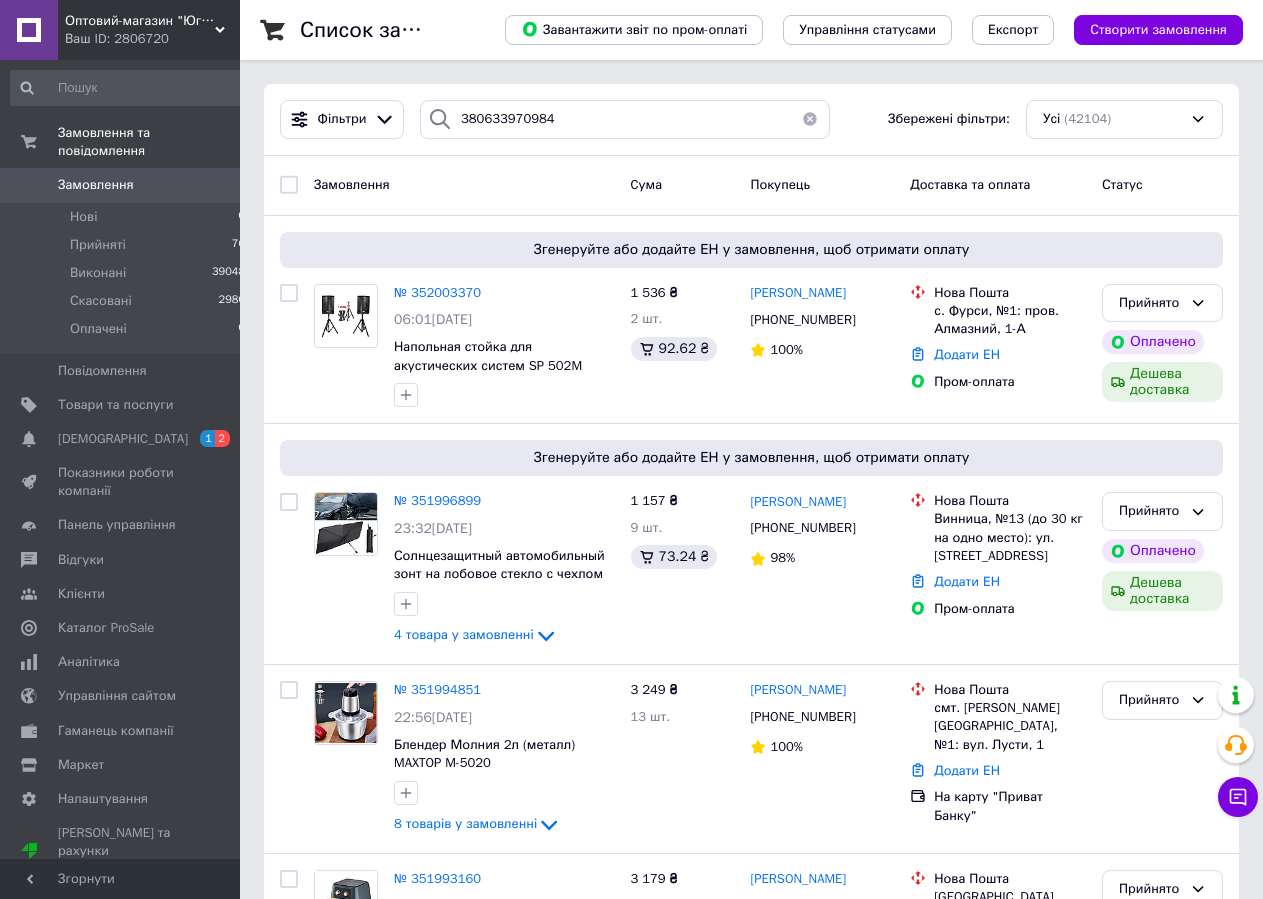 scroll, scrollTop: 0, scrollLeft: 0, axis: both 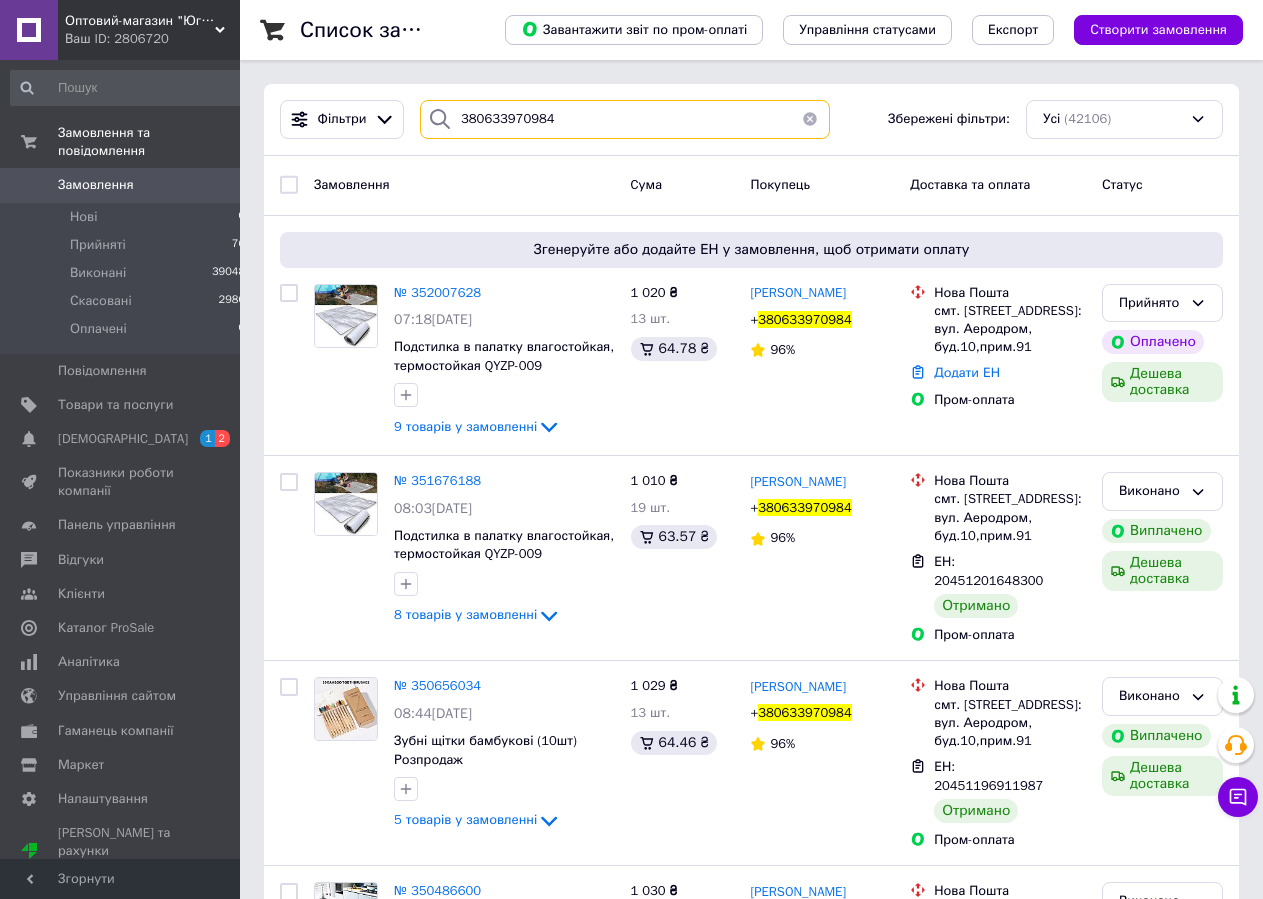 paste on "989031062" 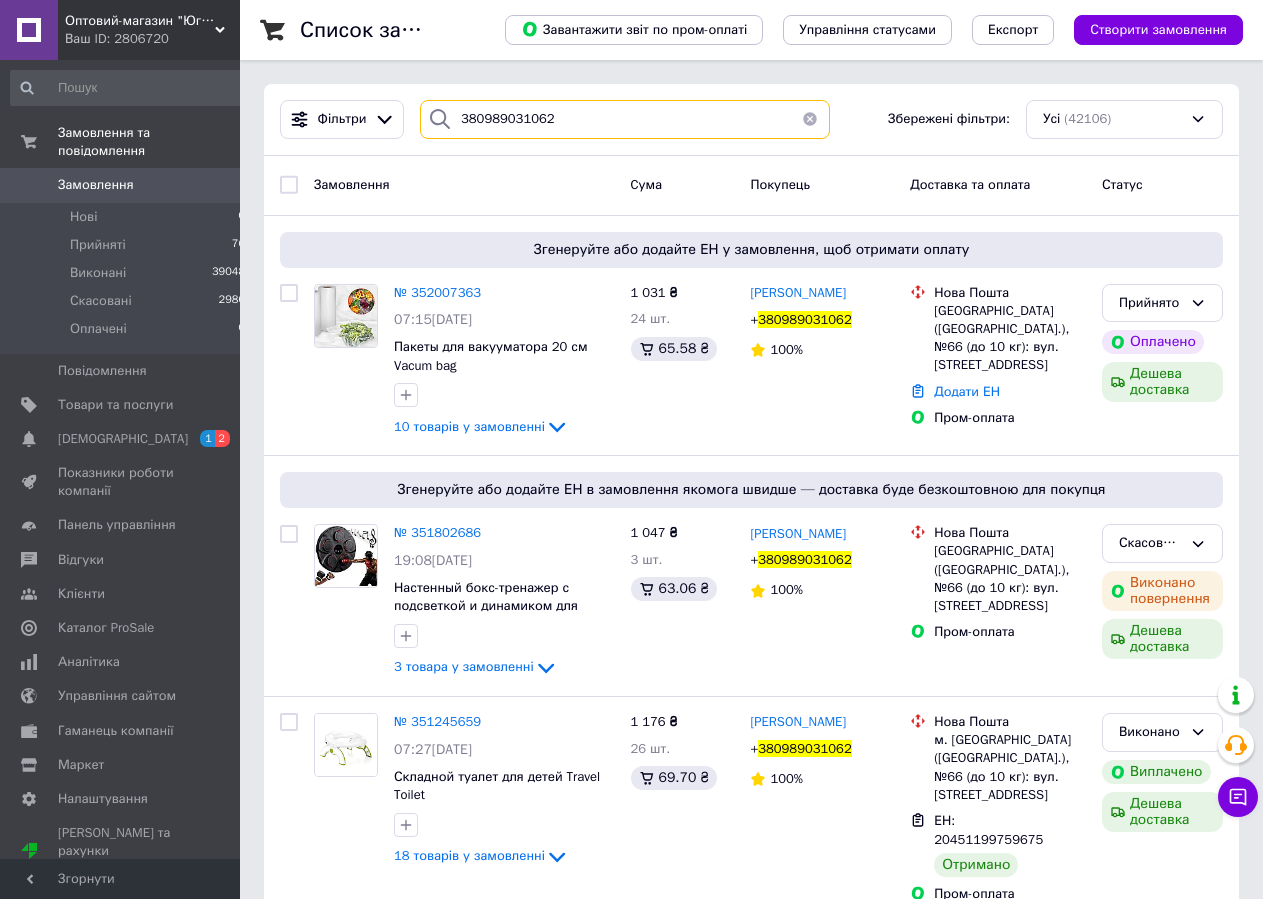 type on "380989031062" 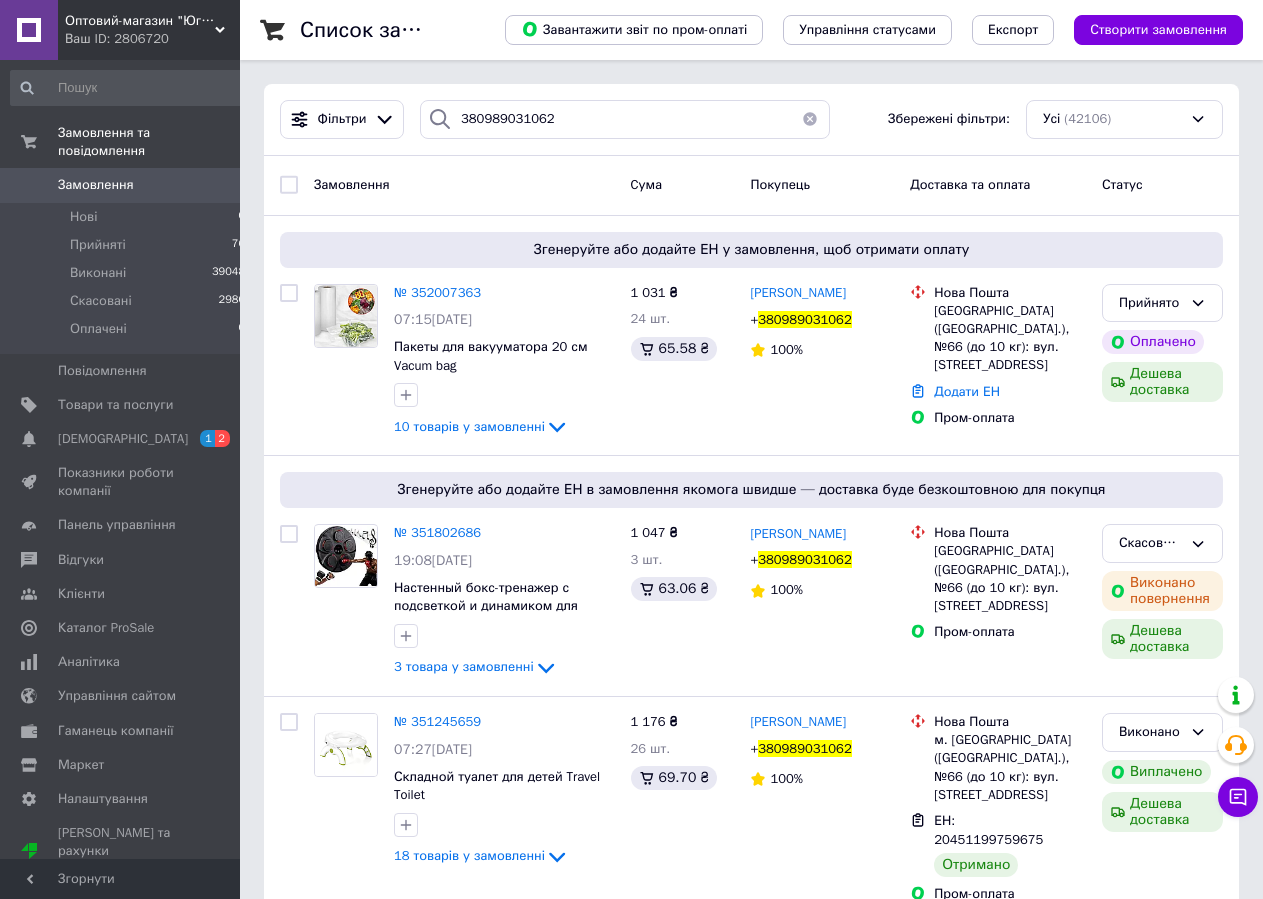 click at bounding box center (810, 119) 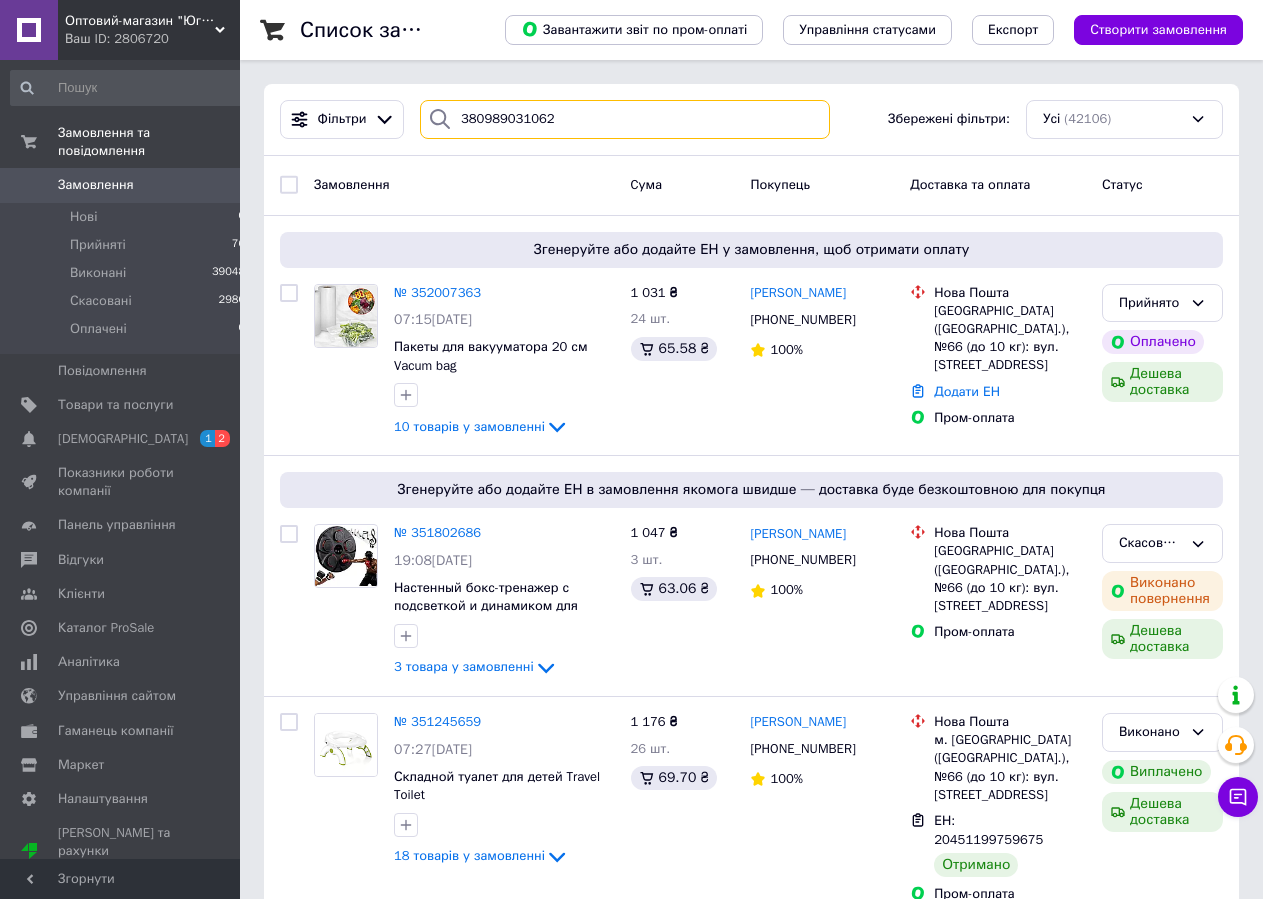 type 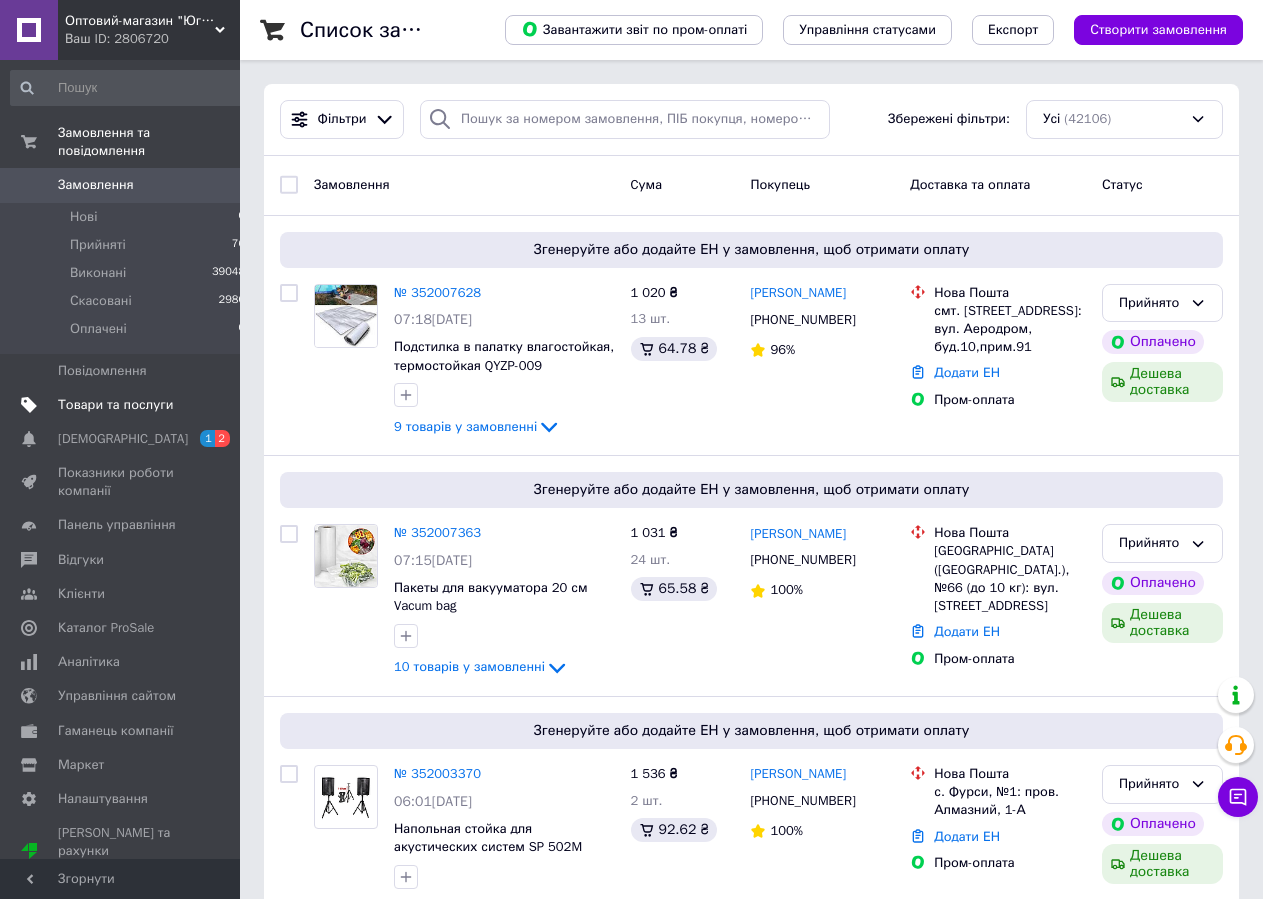 click on "Товари та послуги" at bounding box center [115, 405] 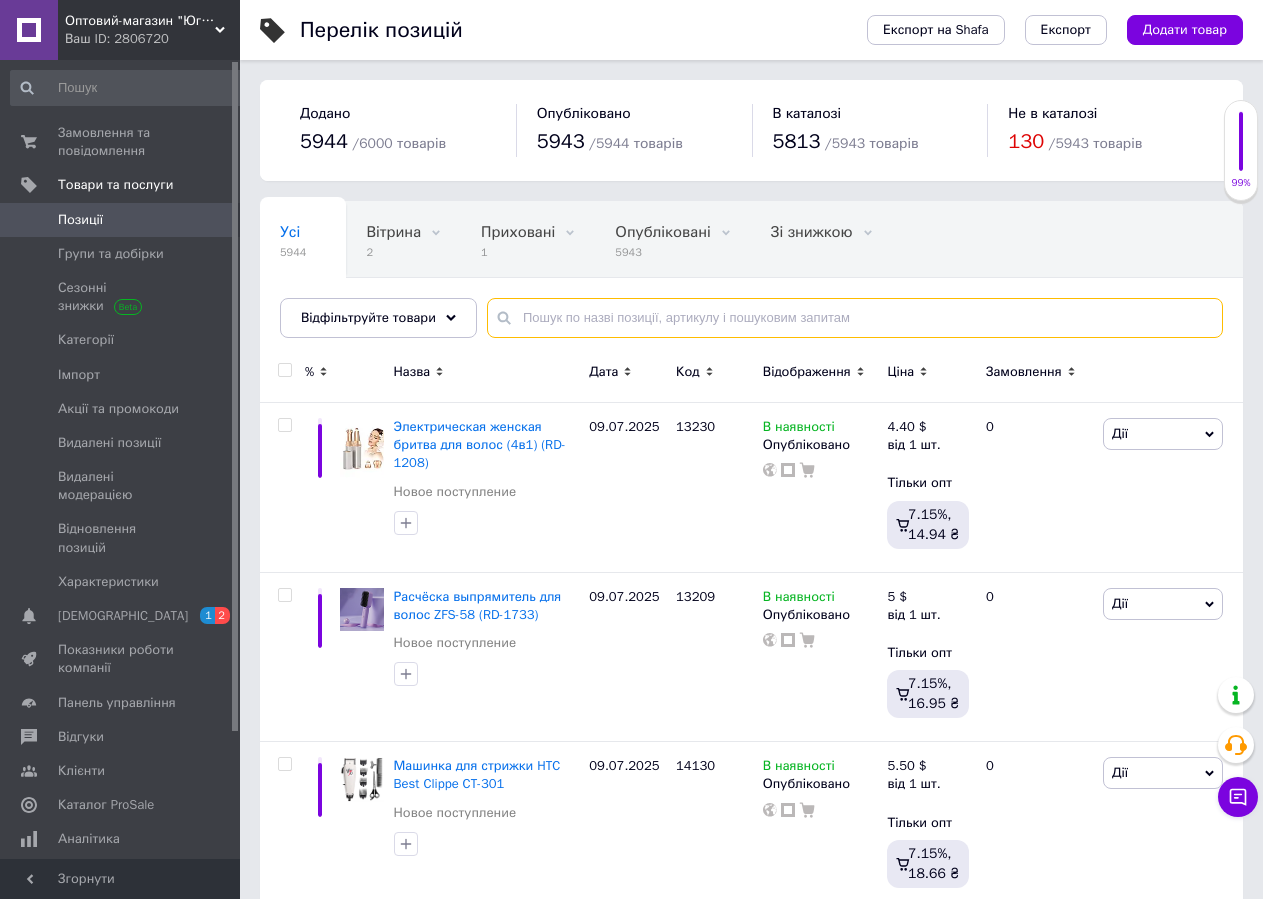 click at bounding box center (855, 318) 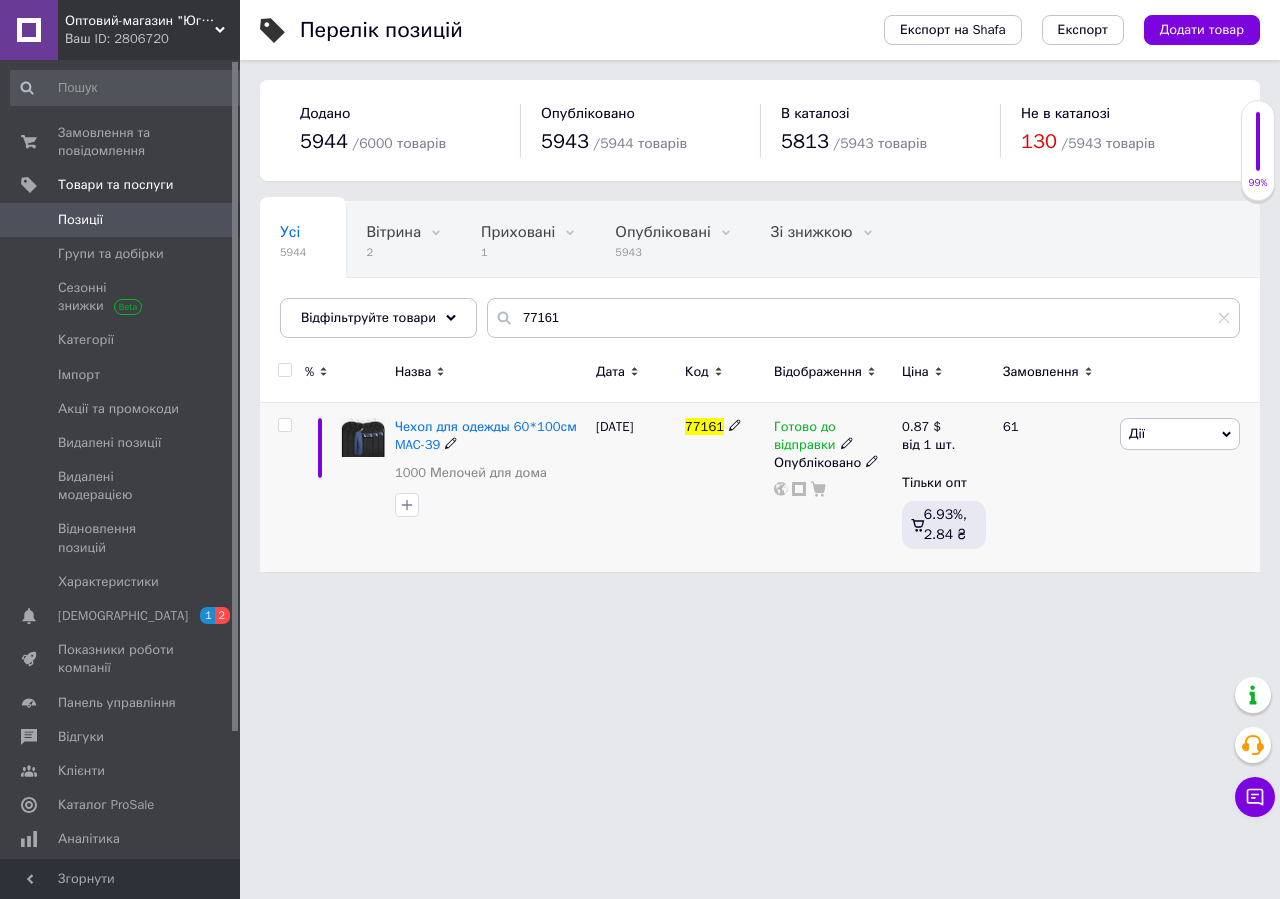 click 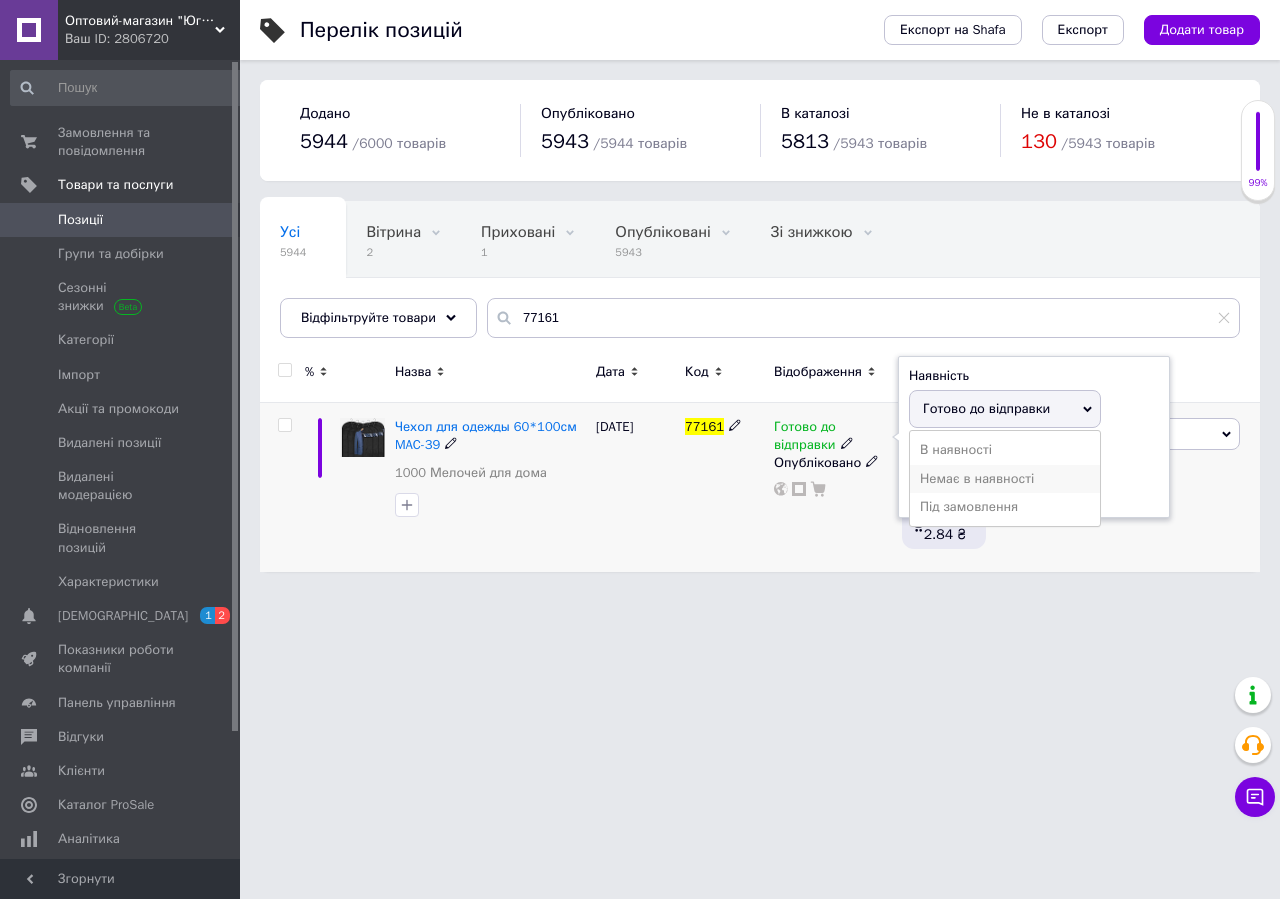 click on "Немає в наявності" at bounding box center [1005, 479] 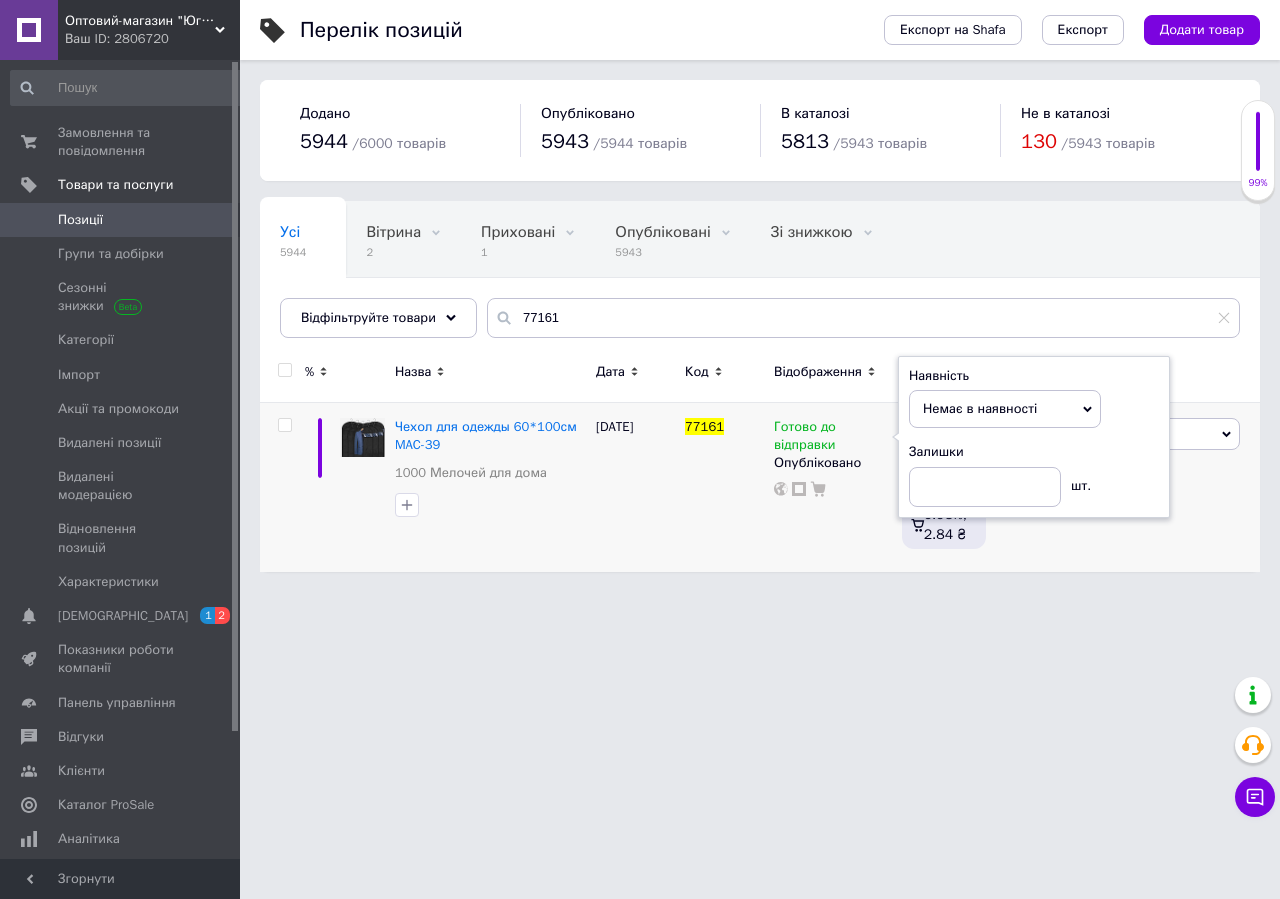 click on "Оптовий-магазин "Юг-Опт" Ваш ID: 2806720 Сайт Оптовий-магазин "Юг-Опт" Кабінет покупця Перевірити стан системи Сторінка на порталі Интернет-магазин  "Спектрик" Інтернет-магазин mj-line Довідка Вийти Замовлення та повідомлення 0 0 Товари та послуги Позиції Групи та добірки Сезонні знижки Категорії Імпорт Акції та промокоди Видалені позиції Видалені модерацією Відновлення позицій Характеристики Сповіщення 1 2 Показники роботи компанії Панель управління Відгуки Клієнти Каталог ProSale Аналітика Управління сайтом   /" at bounding box center [640, 296] 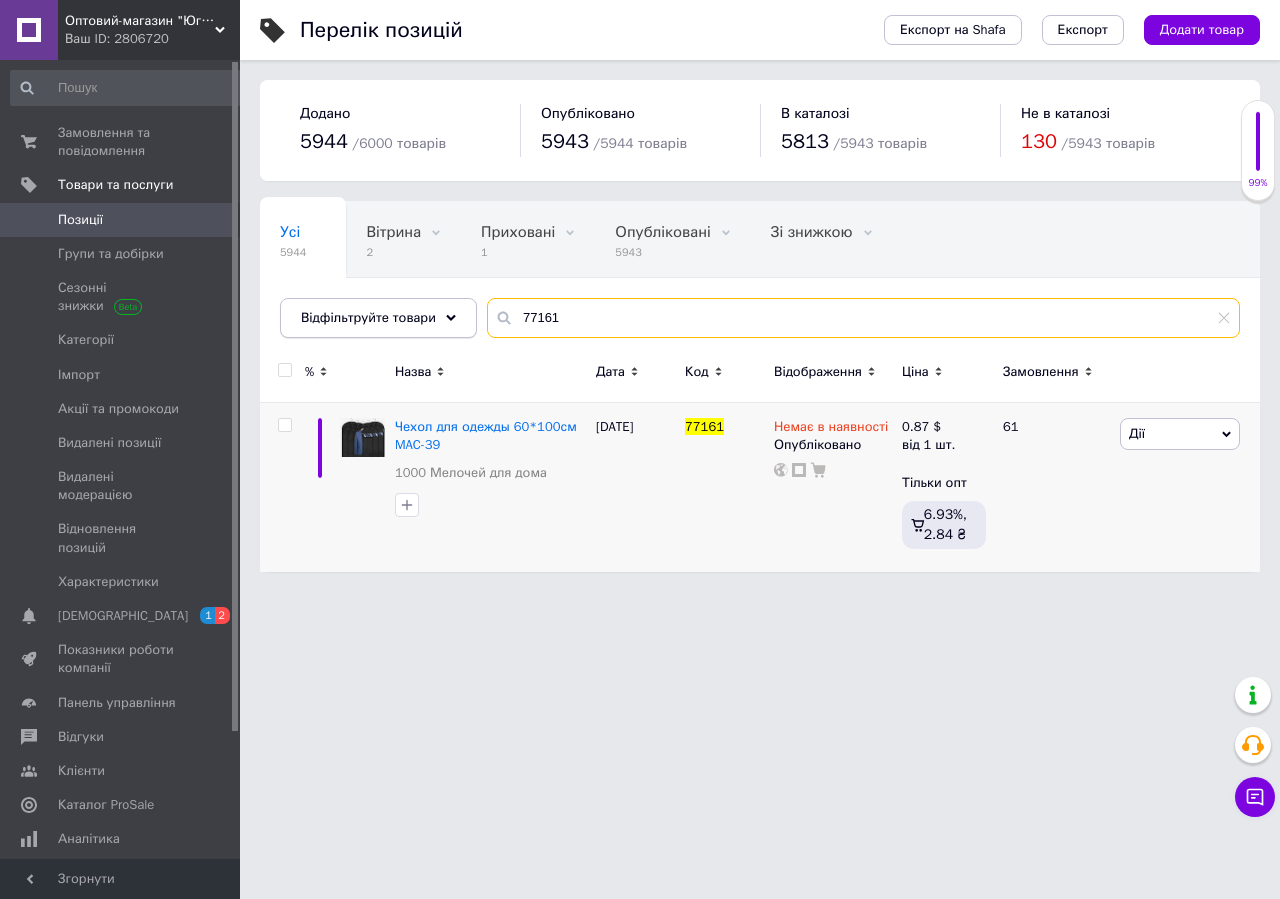 paste on "51714" 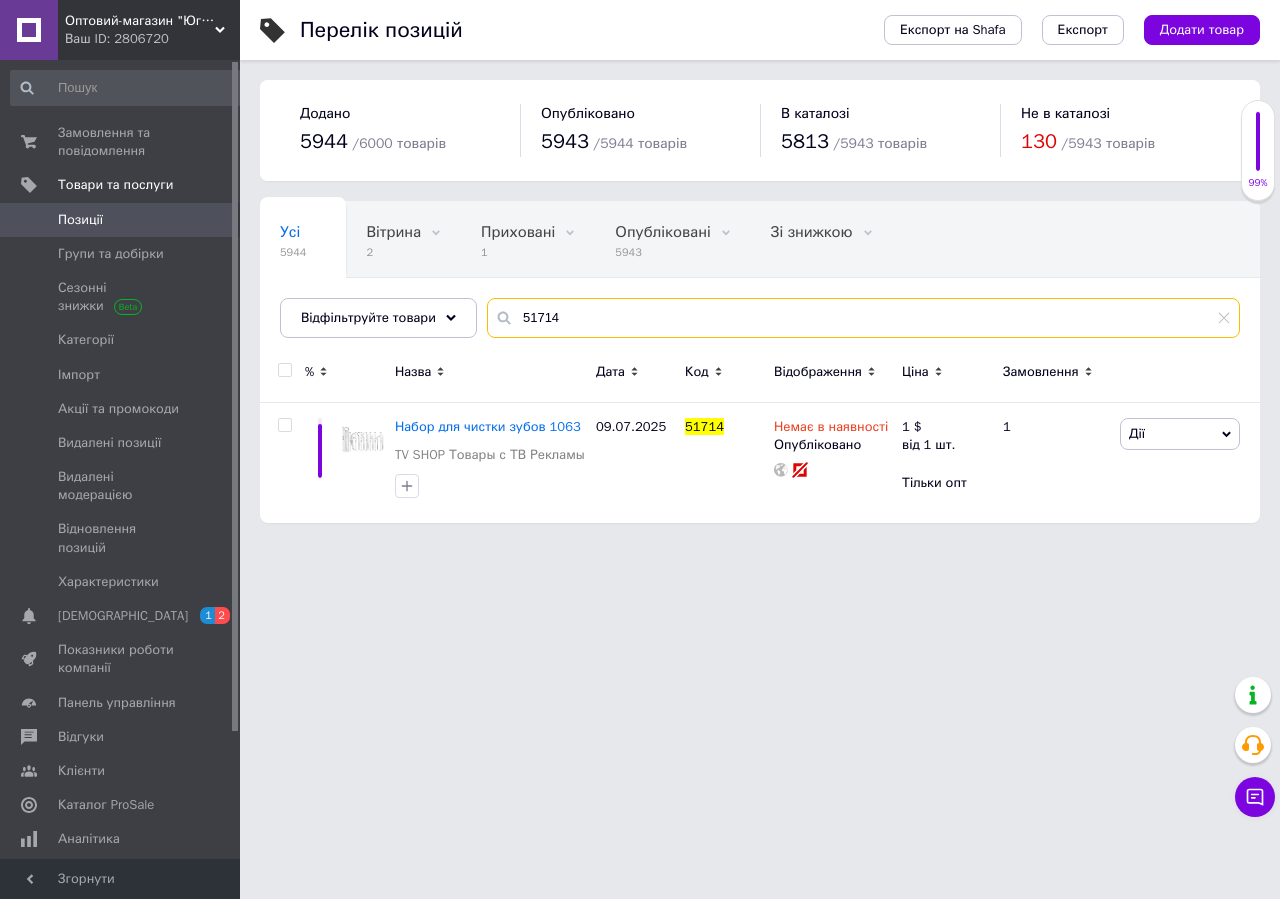 drag, startPoint x: 595, startPoint y: 319, endPoint x: 453, endPoint y: 334, distance: 142.79005 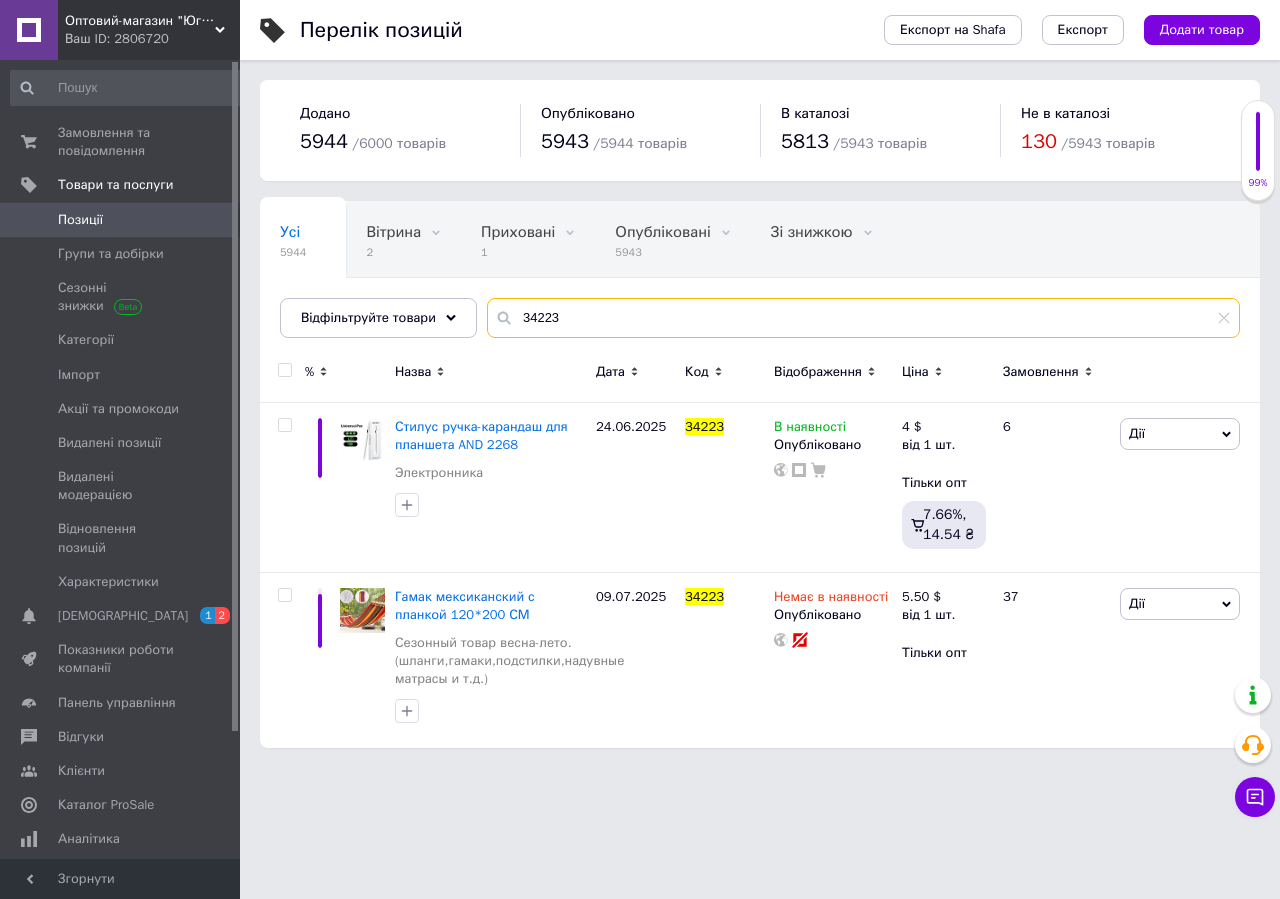 type on "34223" 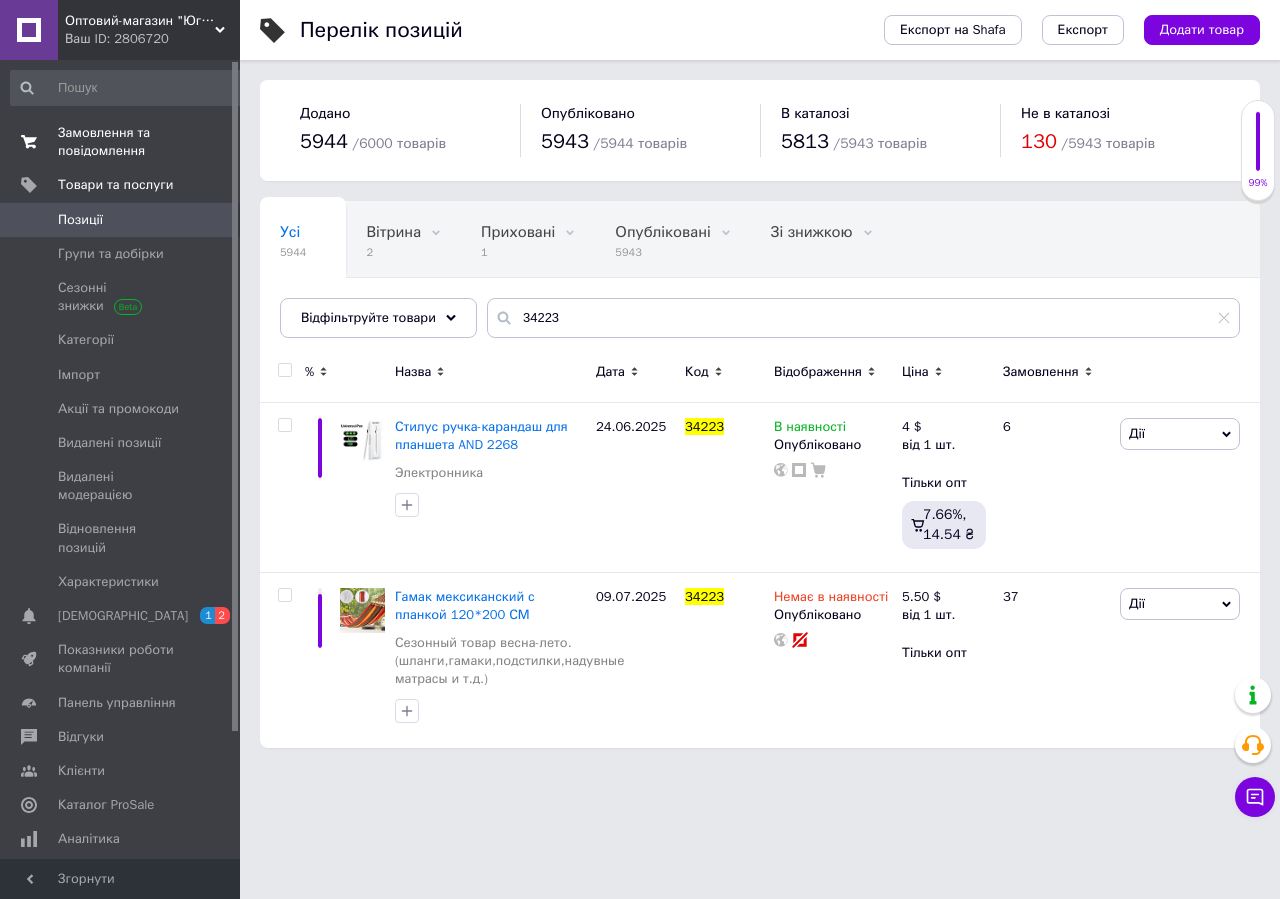 click on "Замовлення та повідомлення" at bounding box center [121, 142] 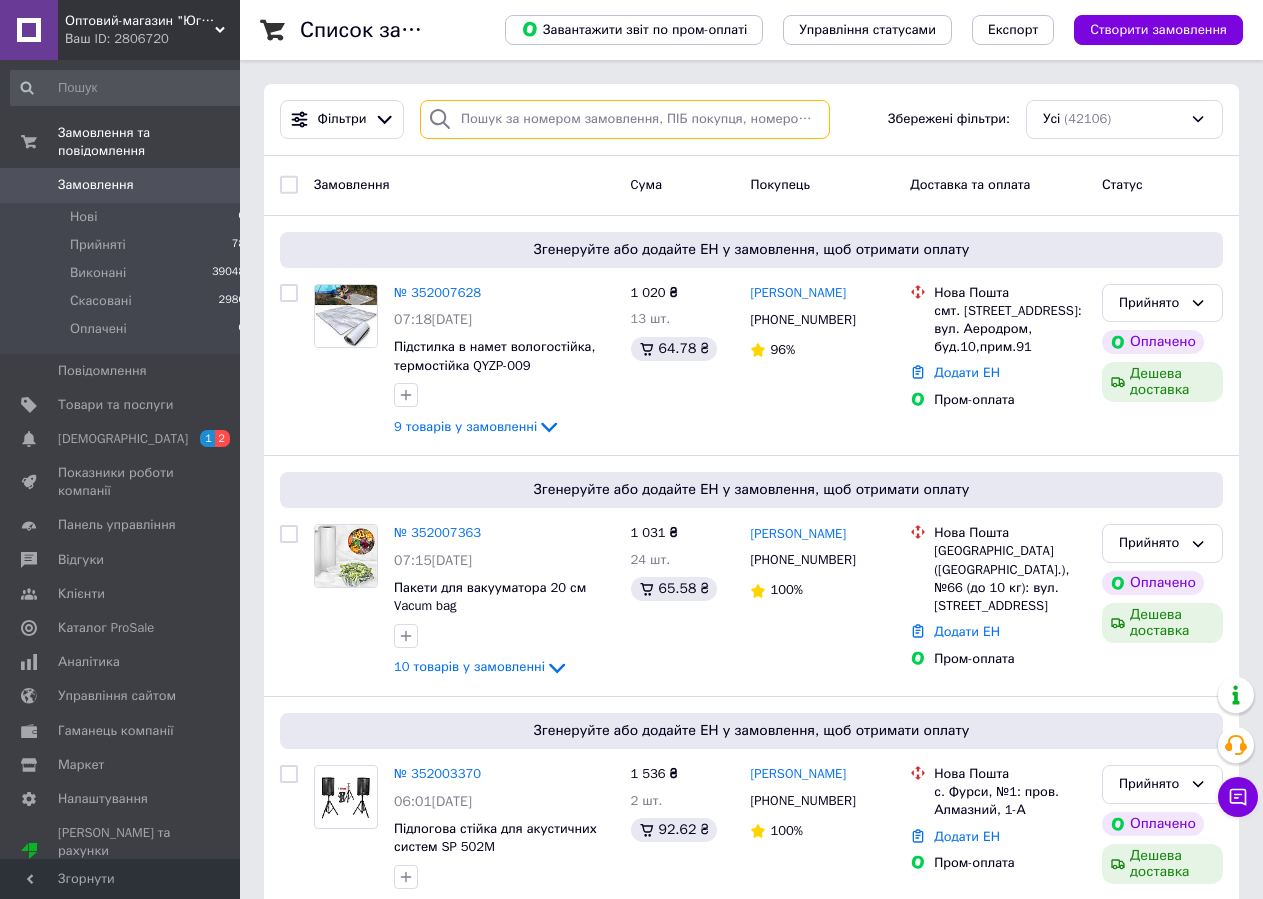 click at bounding box center [625, 119] 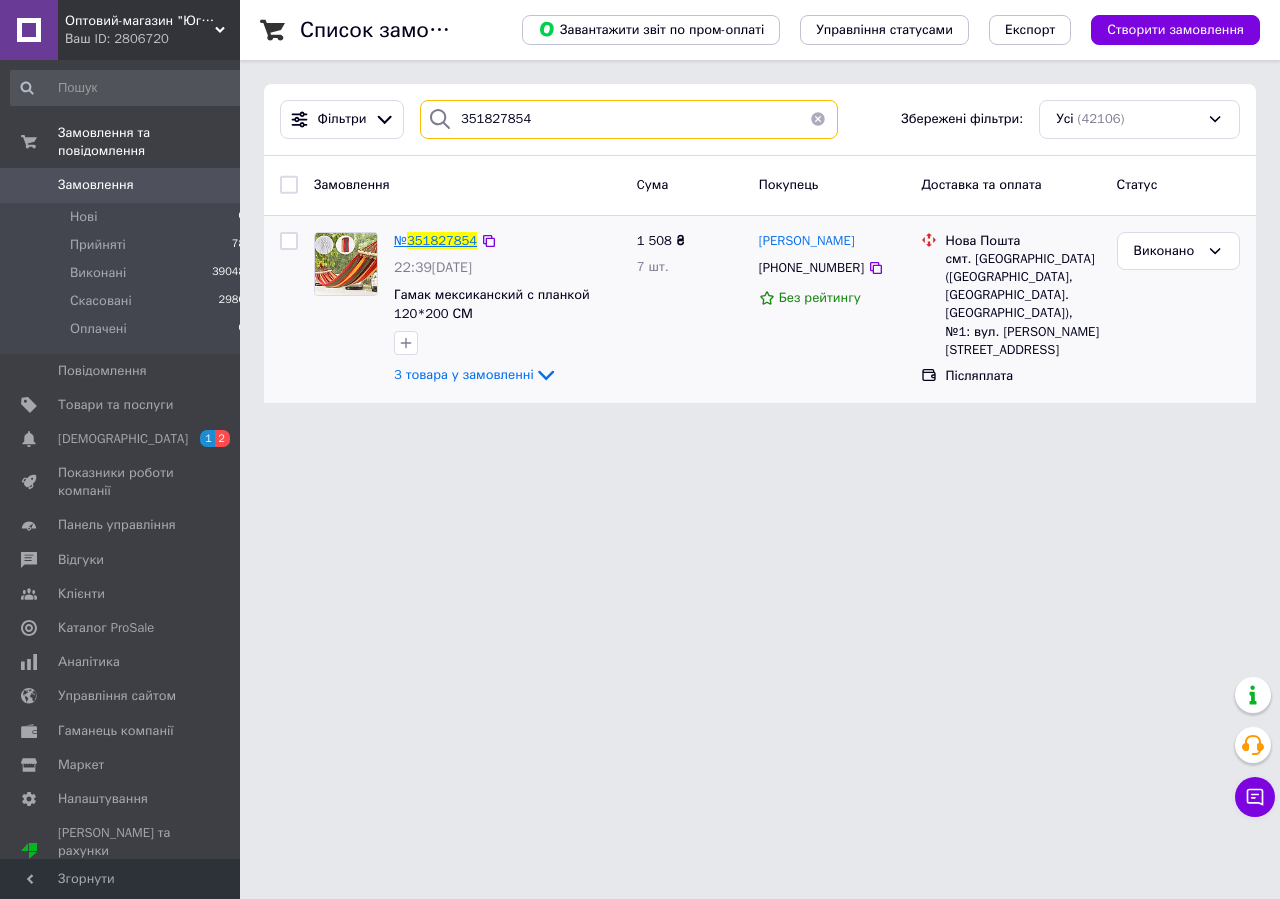 type on "351827854" 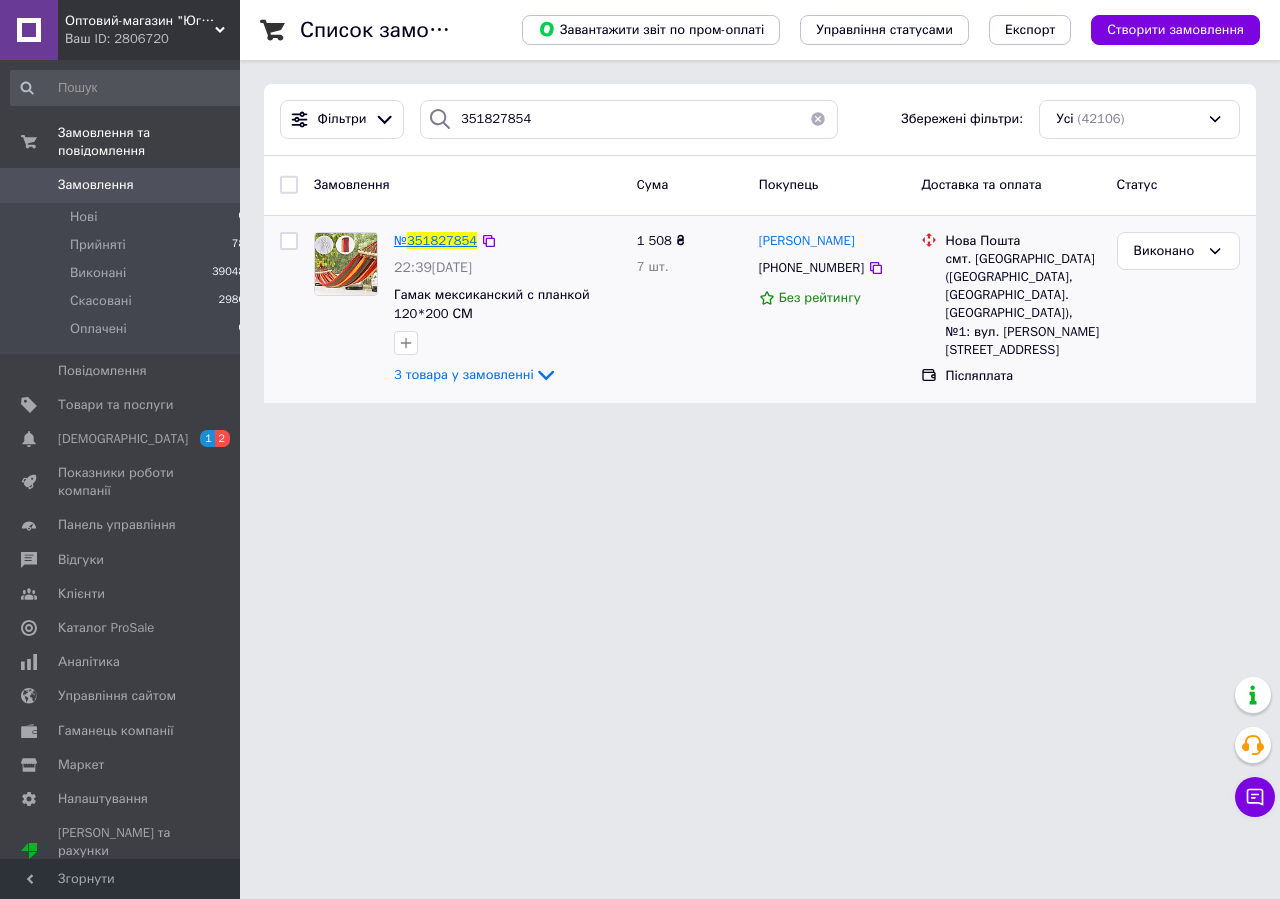 click on "351827854" at bounding box center (442, 240) 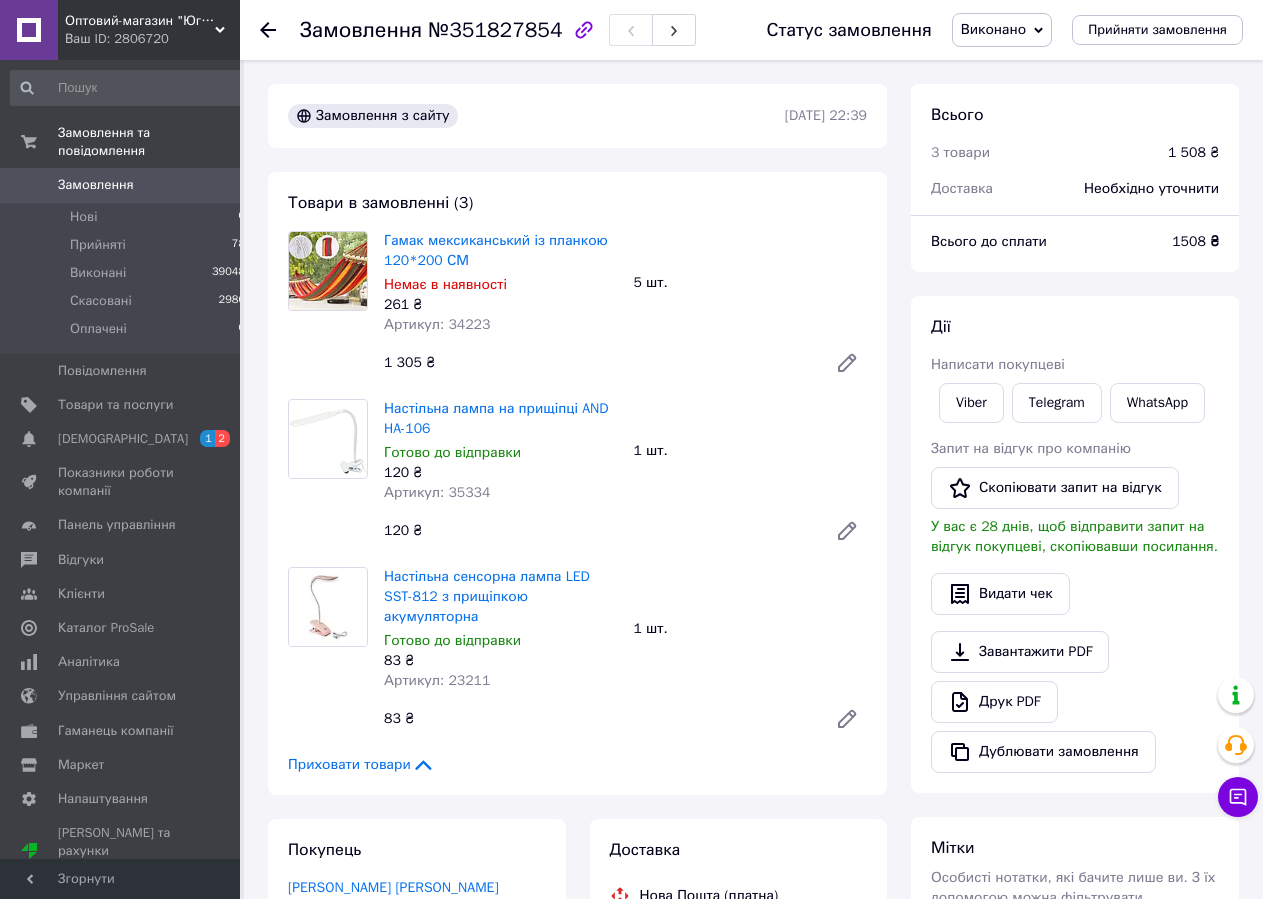 click on "Ваш ID: 2806720" at bounding box center (152, 39) 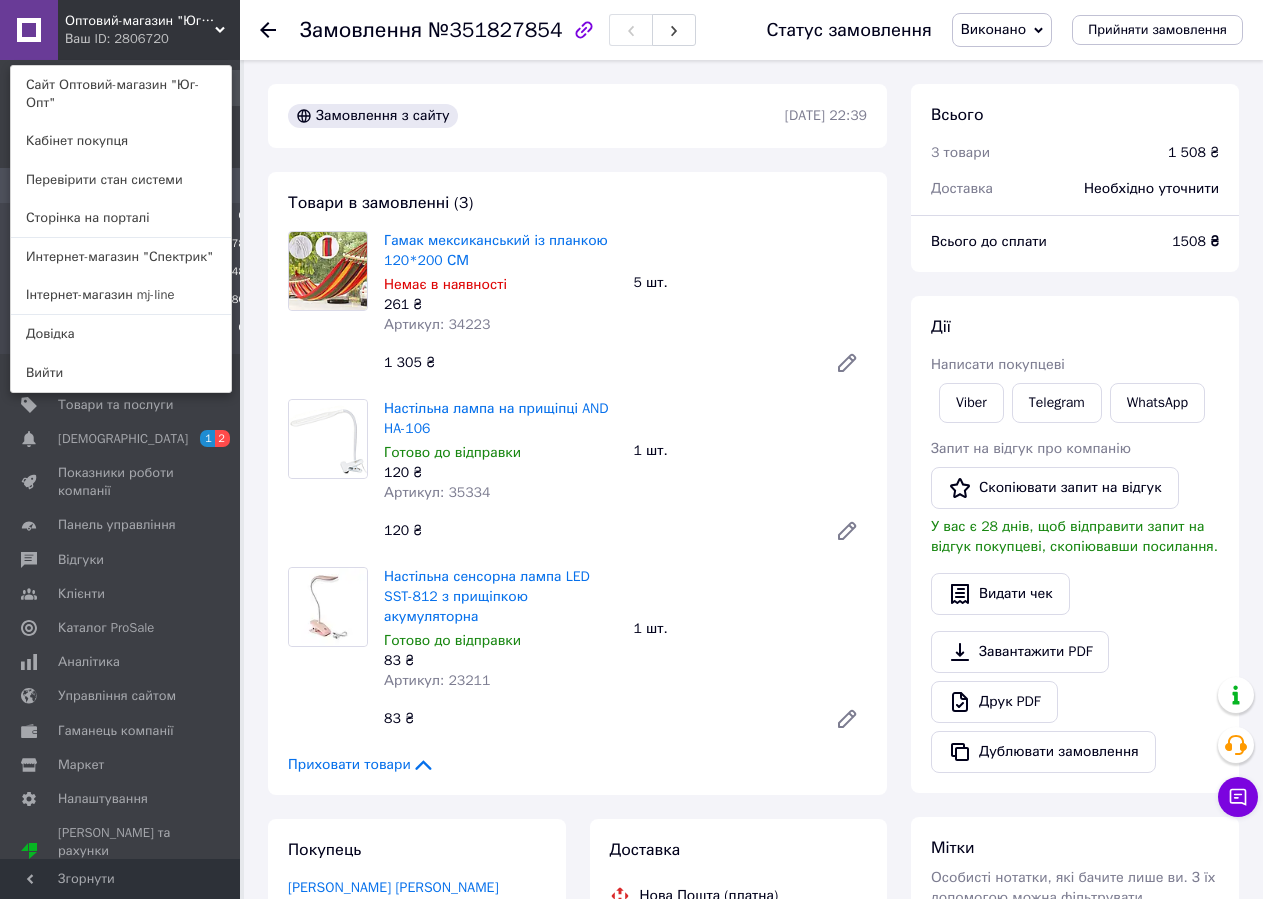 drag, startPoint x: 146, startPoint y: 274, endPoint x: 308, endPoint y: 290, distance: 162.78821 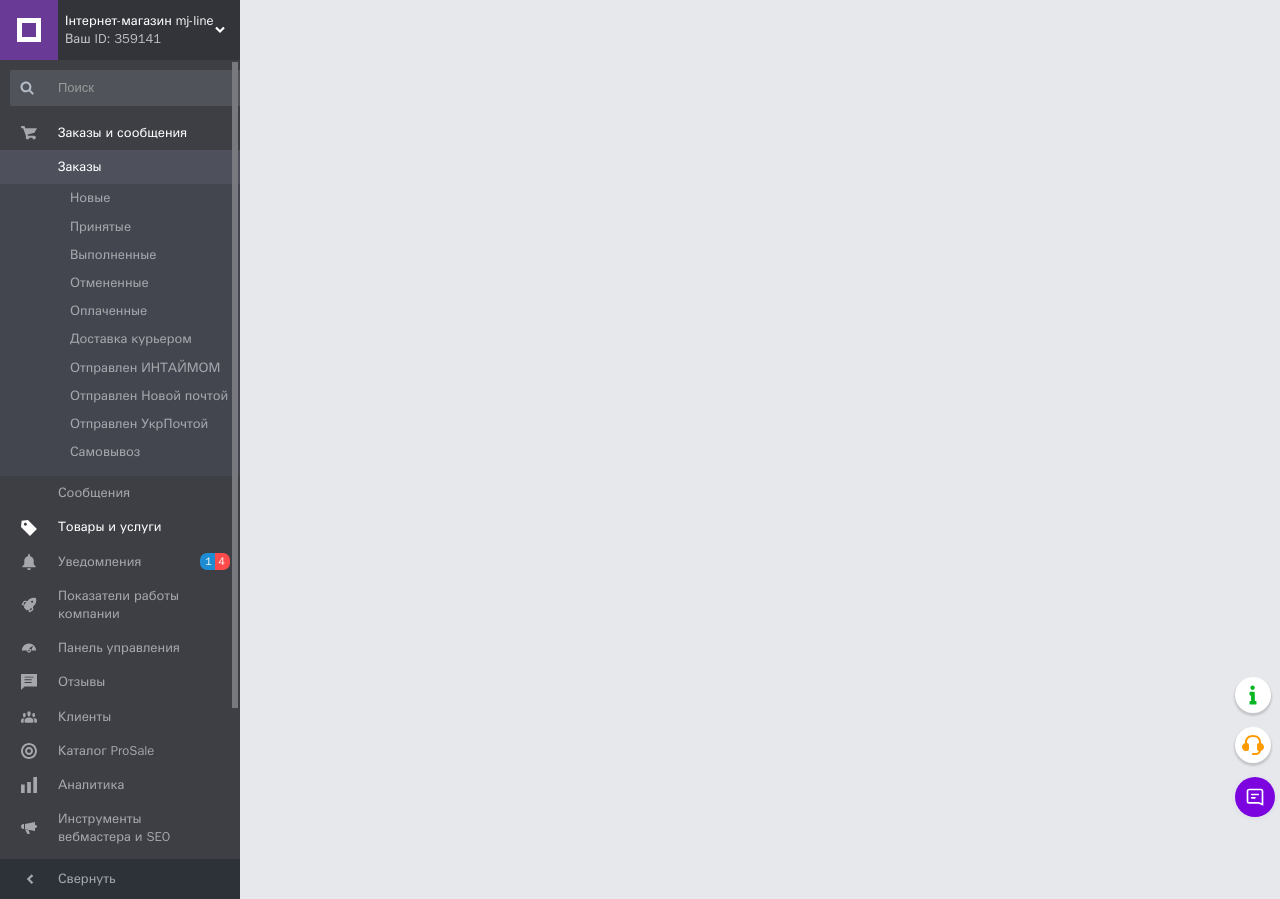 scroll, scrollTop: 0, scrollLeft: 0, axis: both 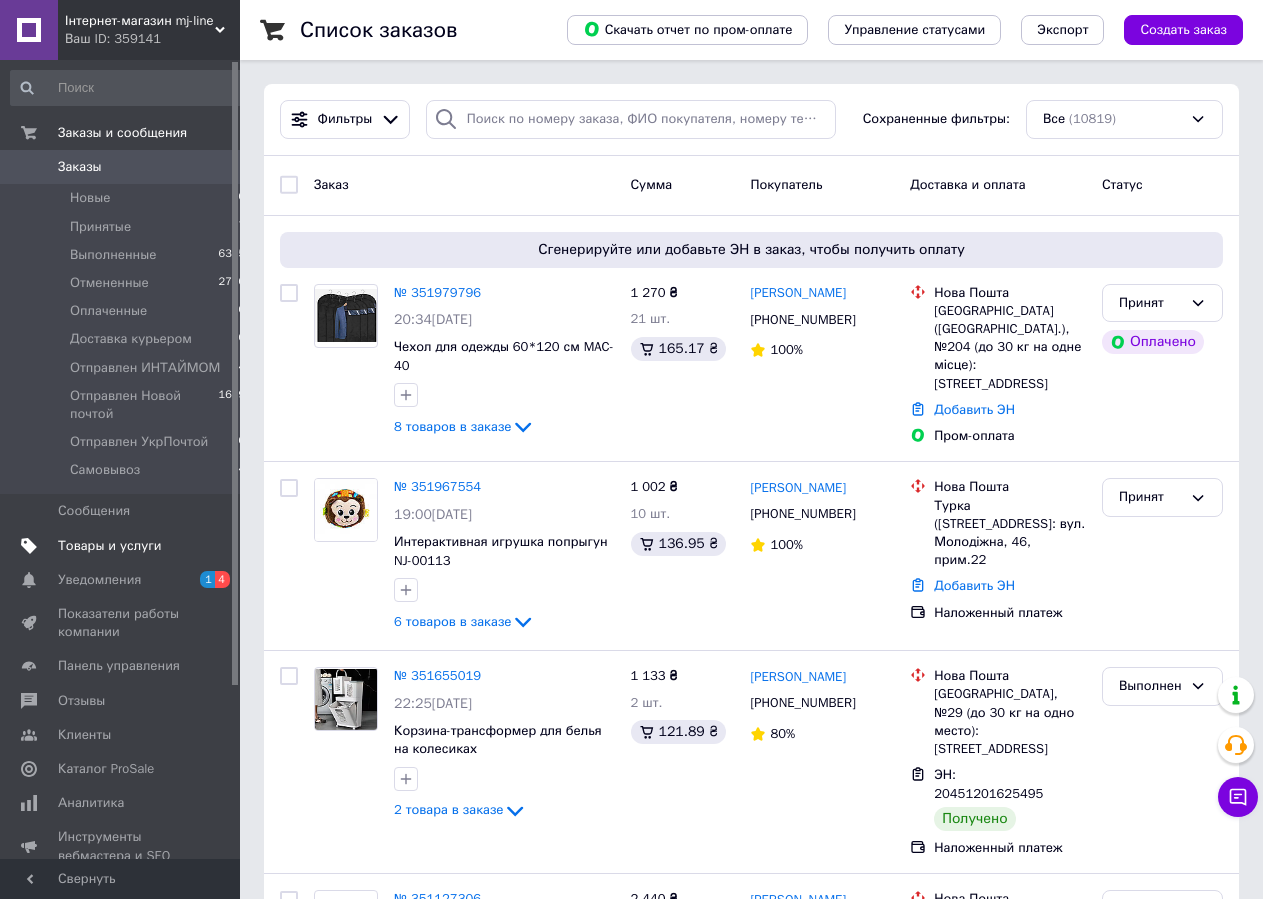 click on "Товары и услуги" at bounding box center (110, 546) 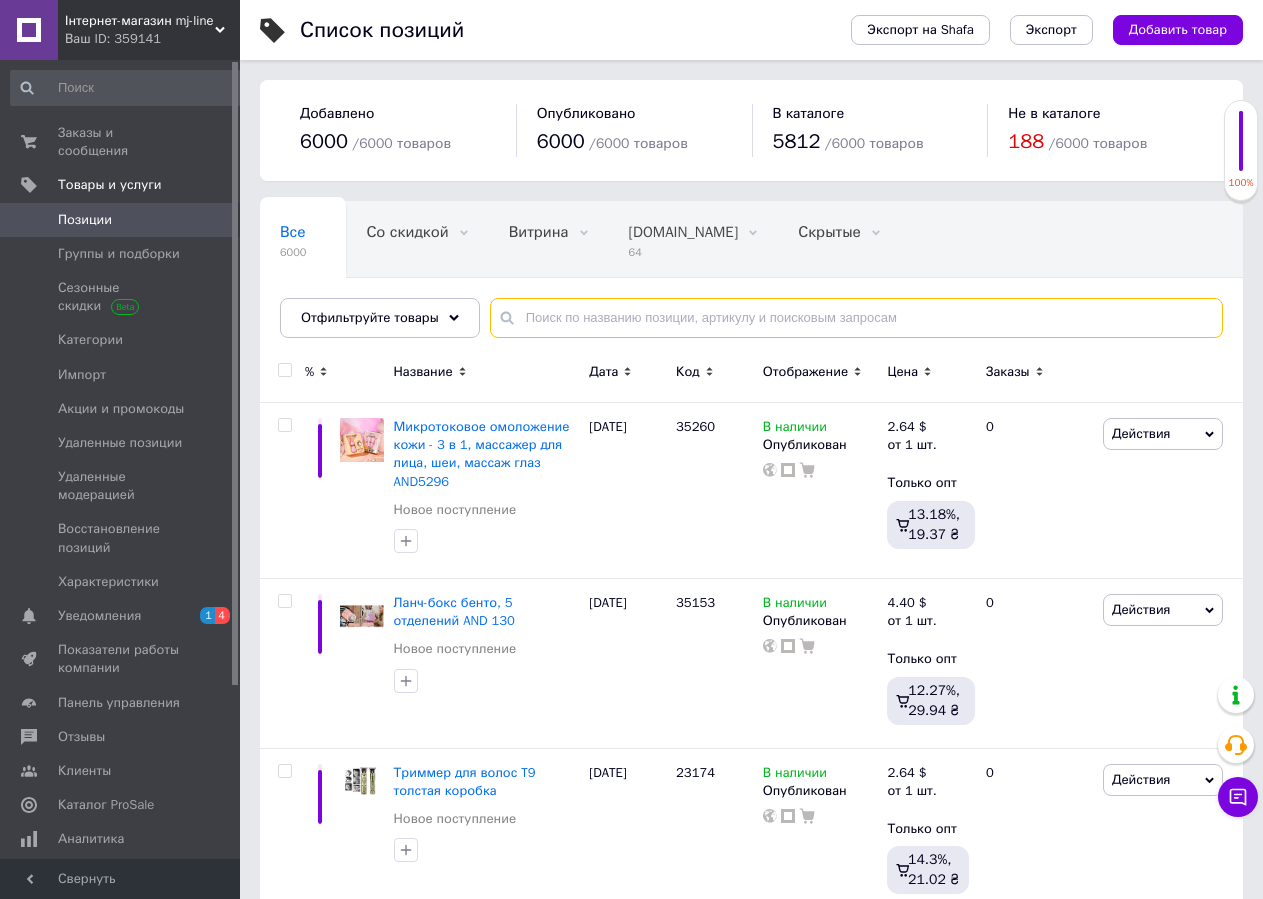 click at bounding box center [856, 318] 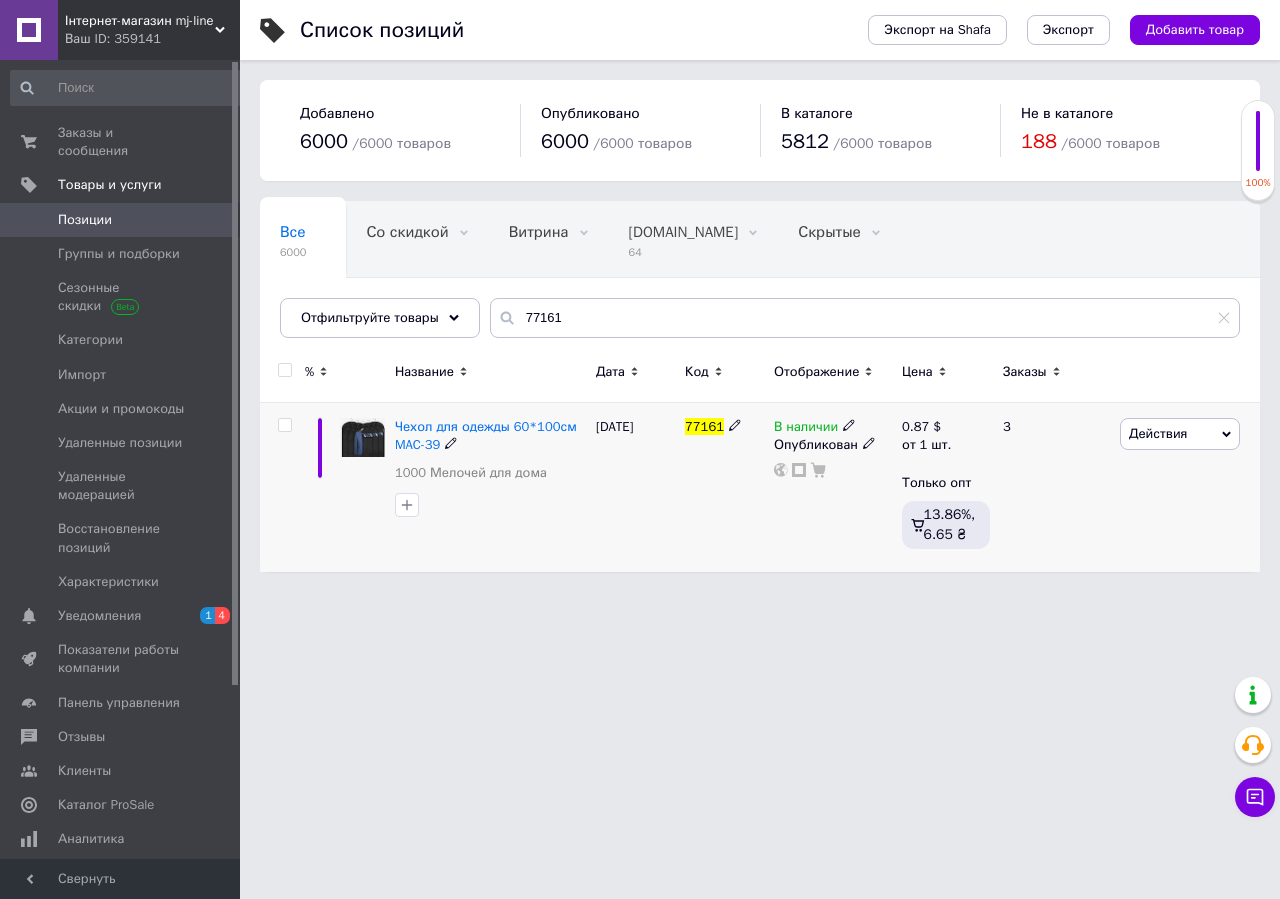 click 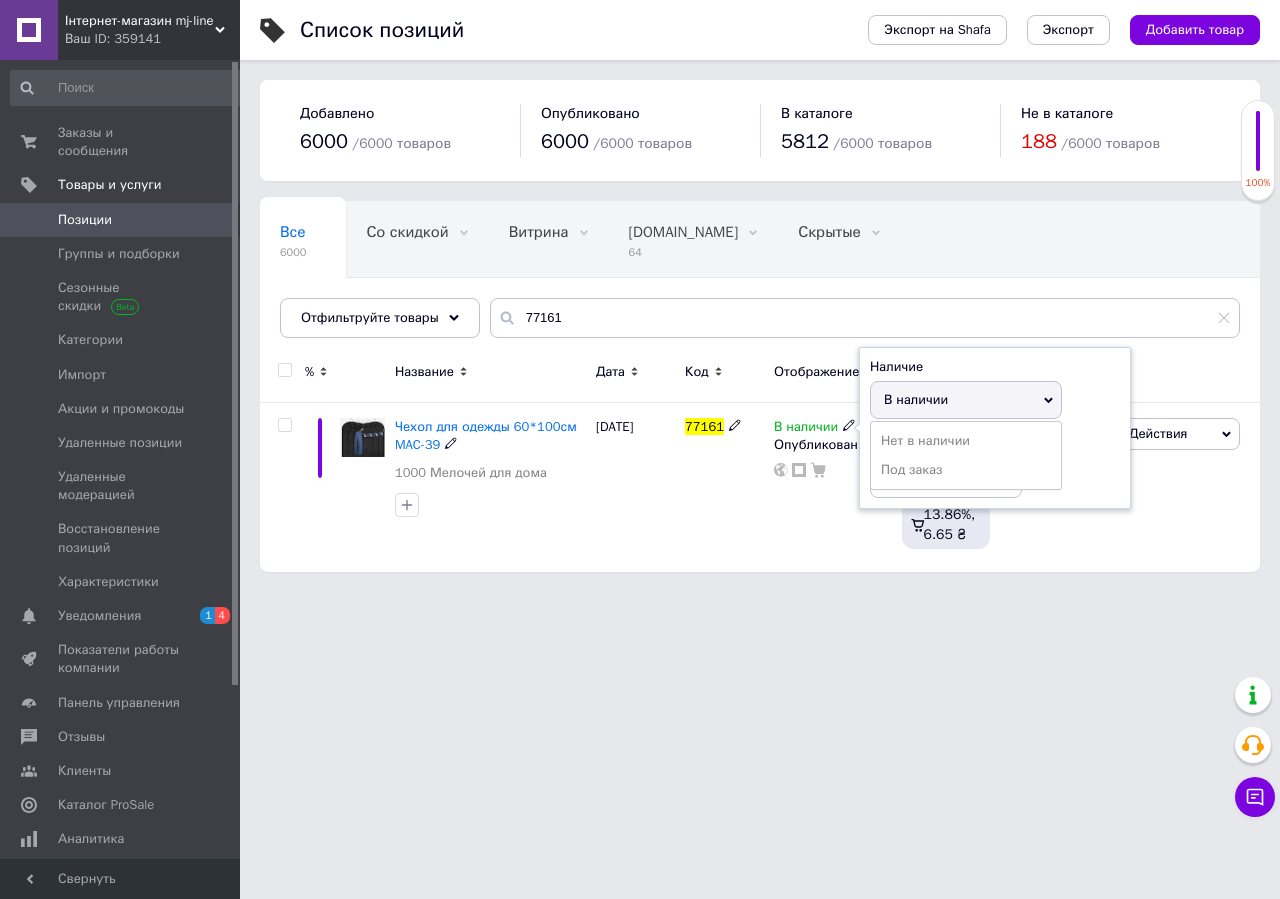 drag, startPoint x: 937, startPoint y: 441, endPoint x: 715, endPoint y: 703, distance: 343.40646 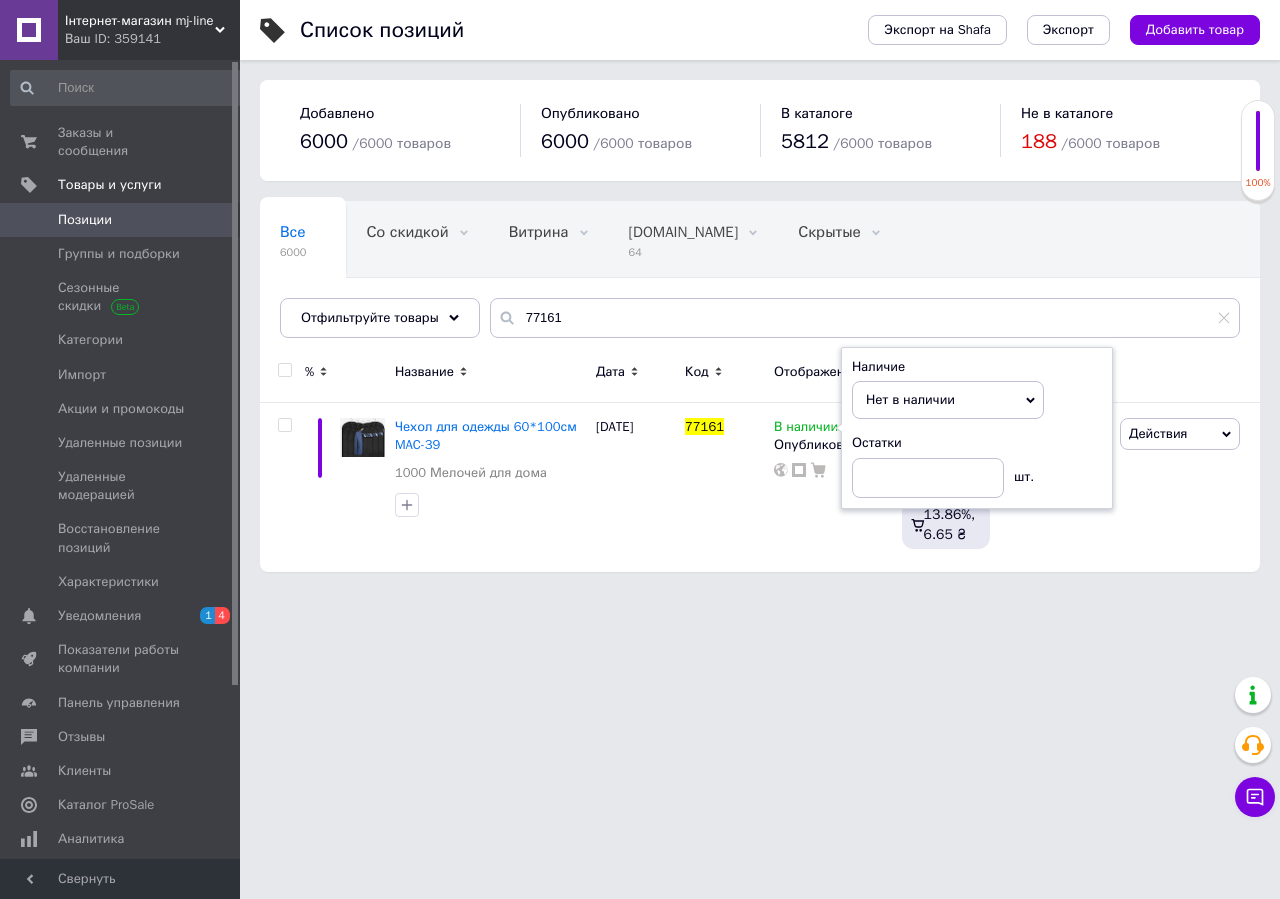 drag, startPoint x: 698, startPoint y: 732, endPoint x: 706, endPoint y: 705, distance: 28.160255 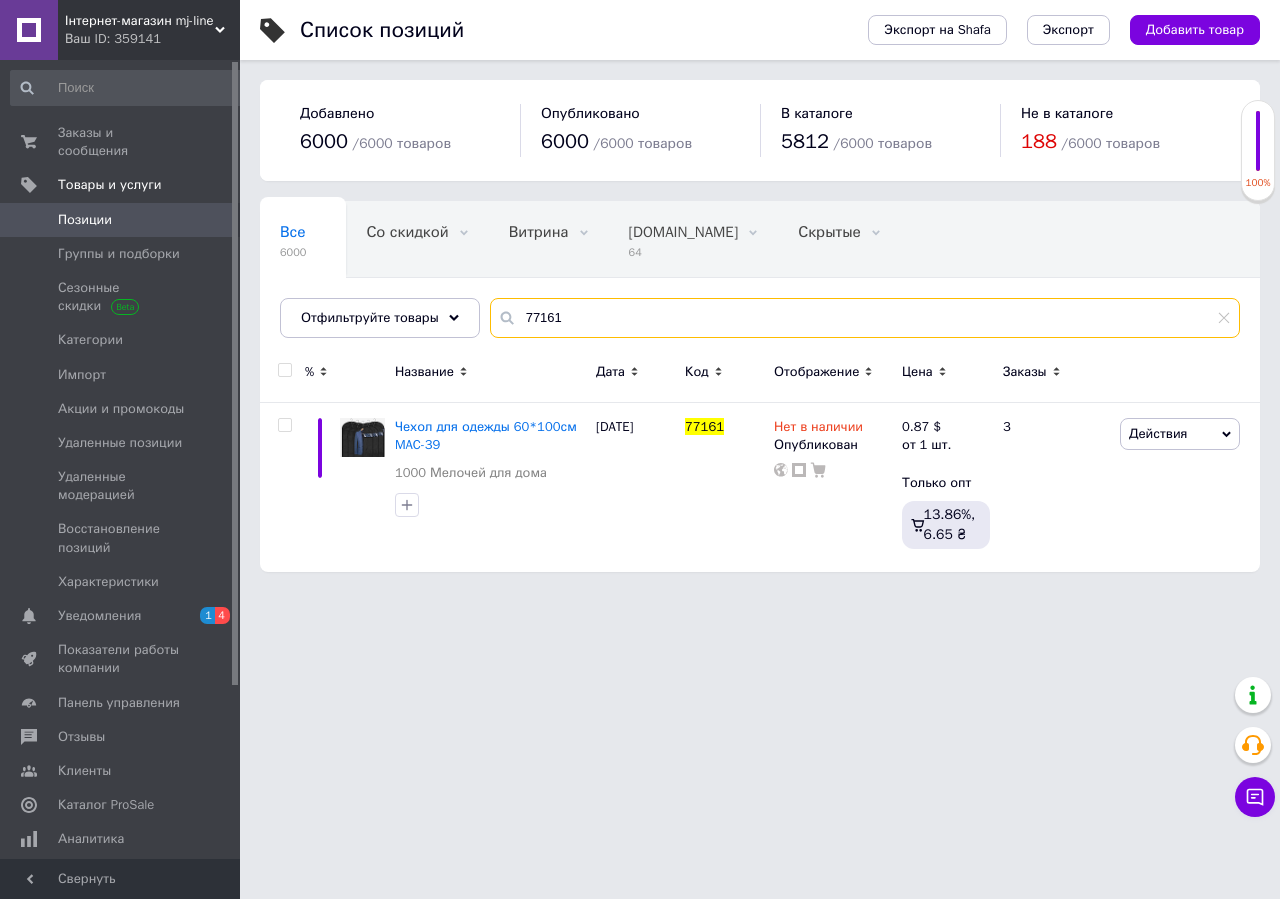 paste on "51714" 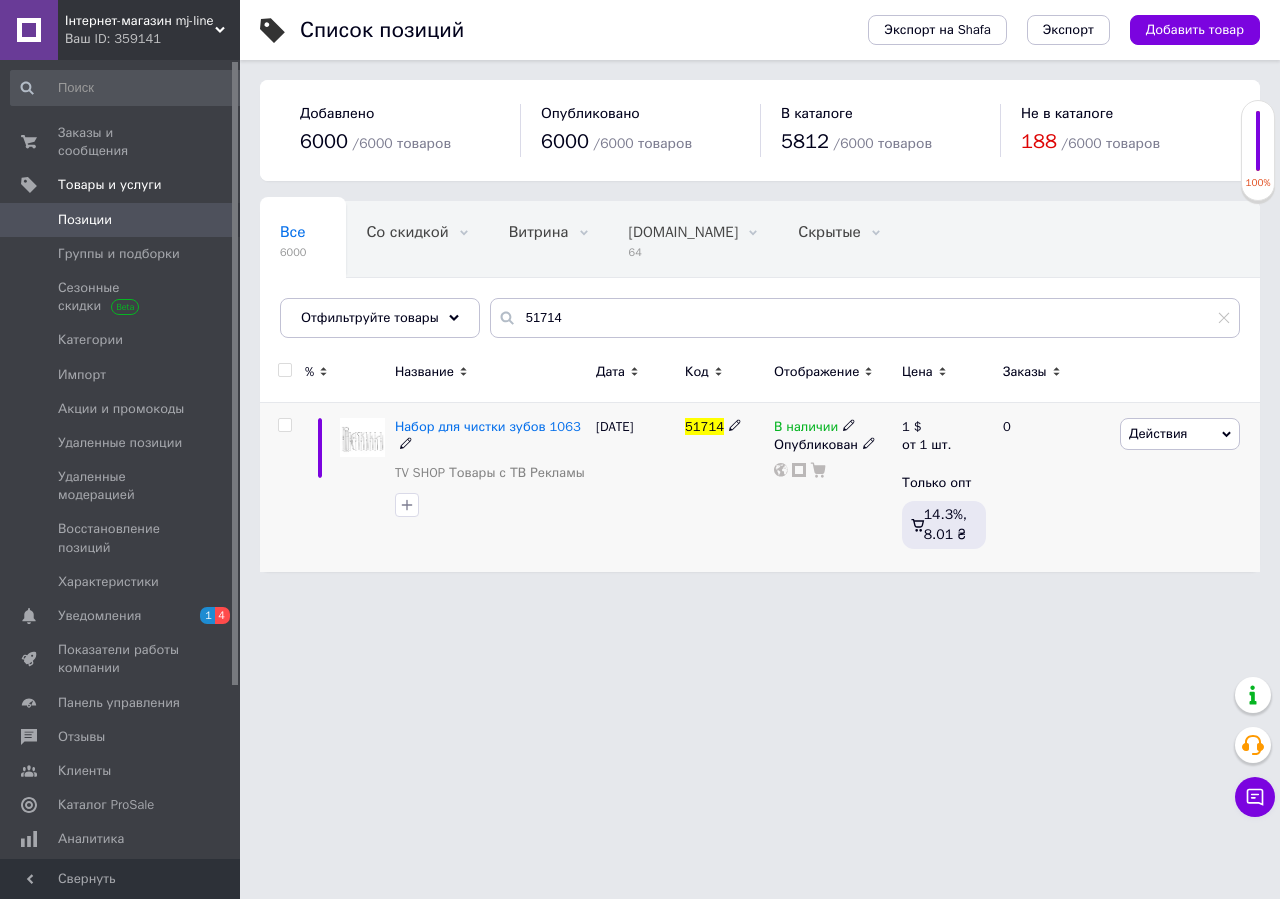 click 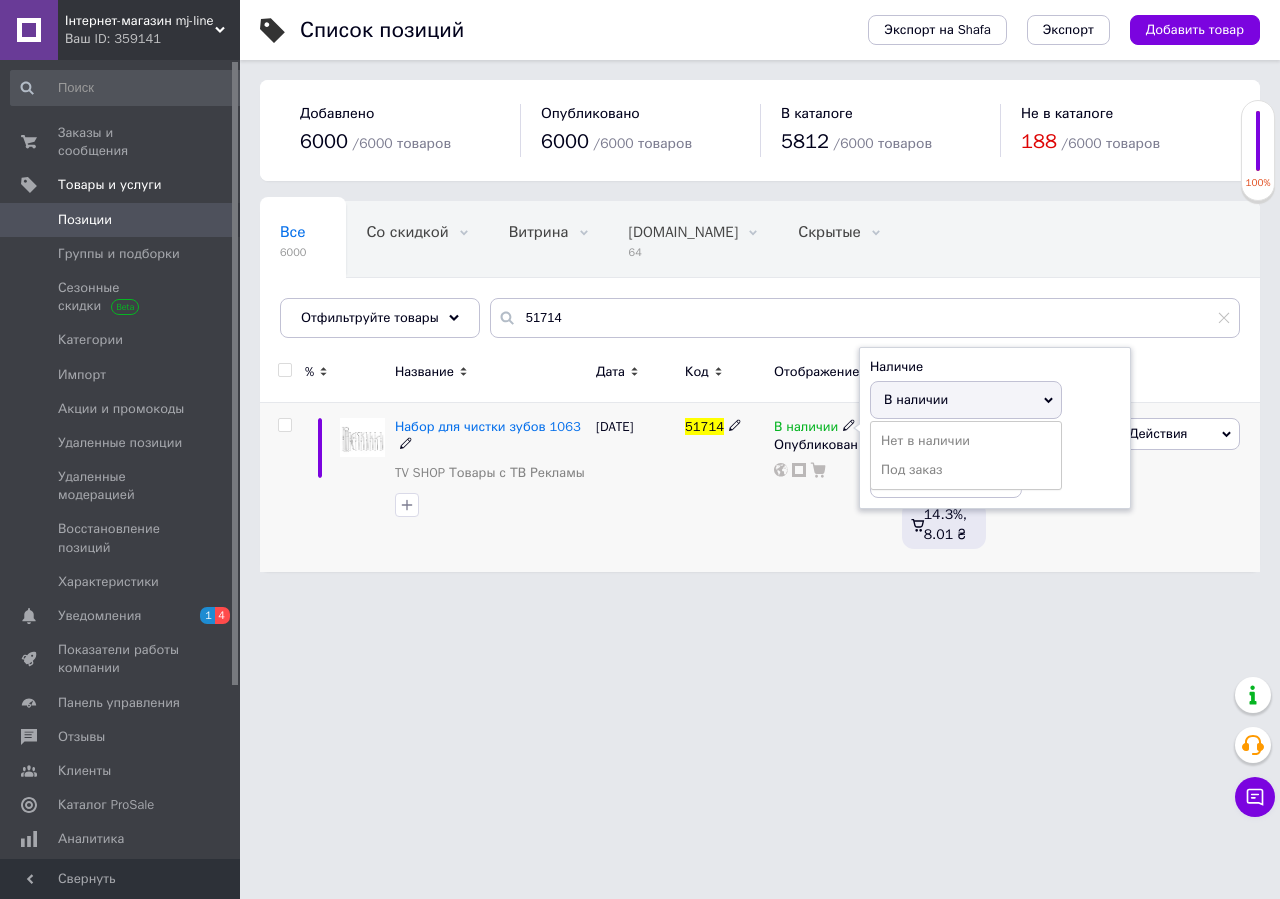 drag, startPoint x: 924, startPoint y: 439, endPoint x: 891, endPoint y: 547, distance: 112.929184 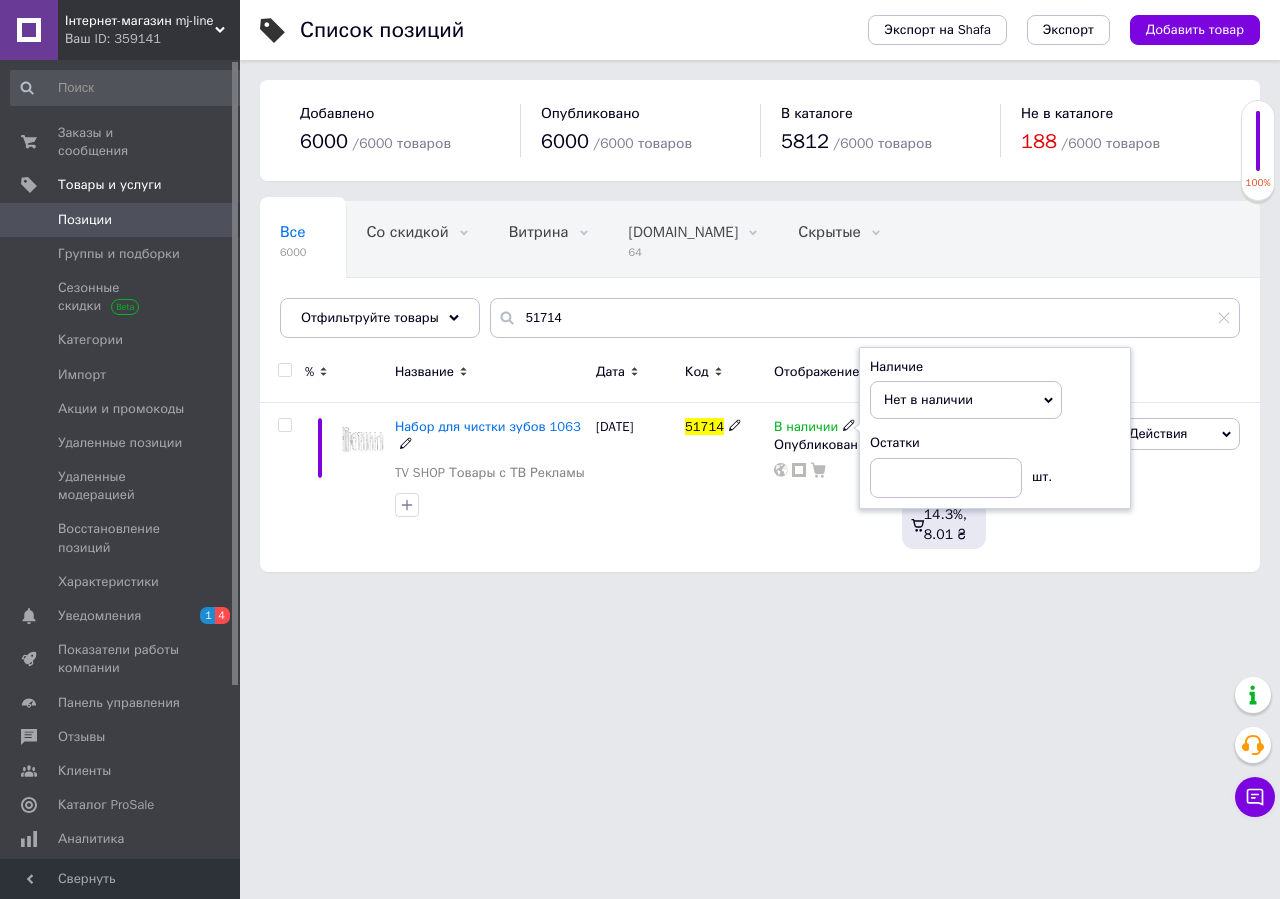 drag, startPoint x: 834, startPoint y: 659, endPoint x: 880, endPoint y: 588, distance: 84.59905 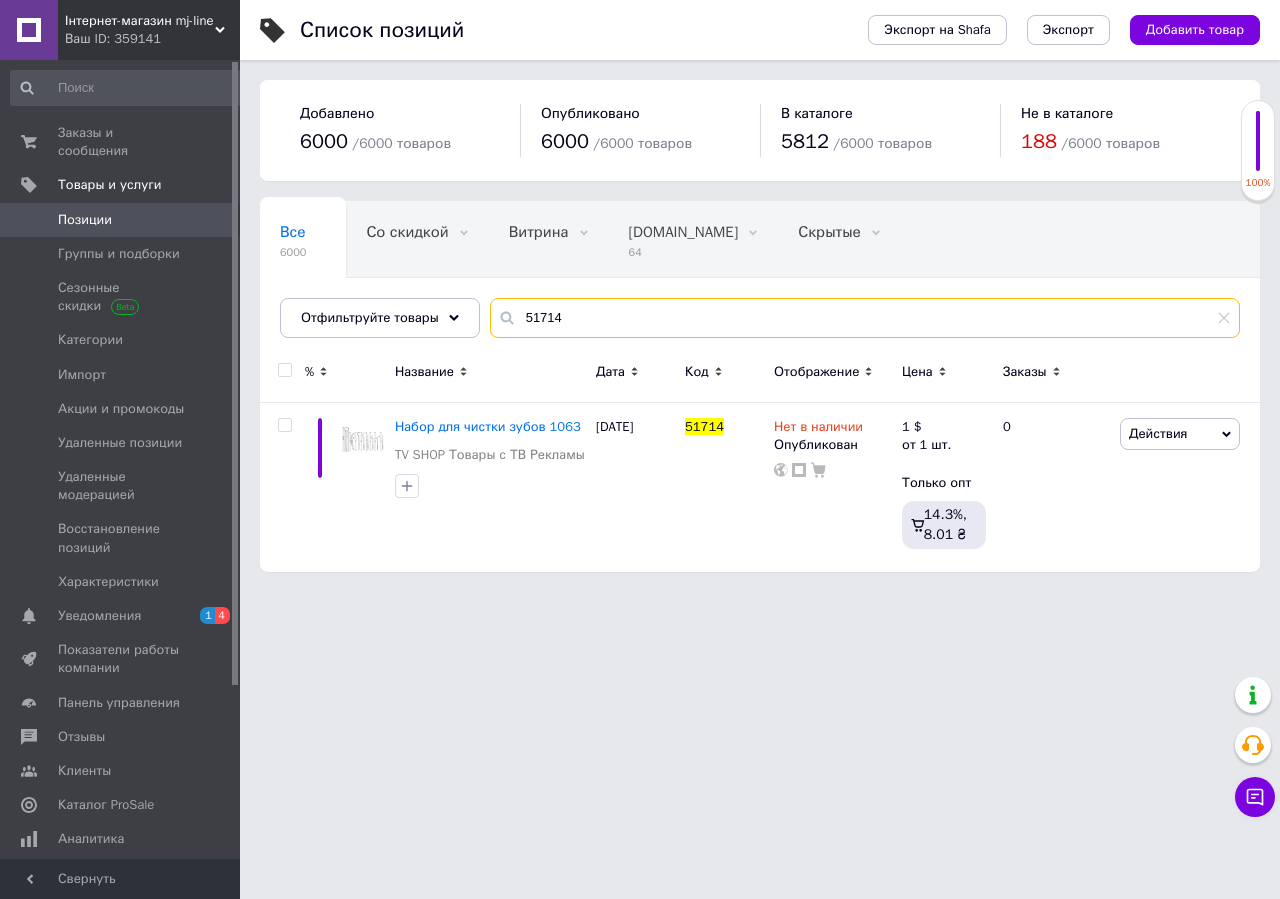 paste on "34223" 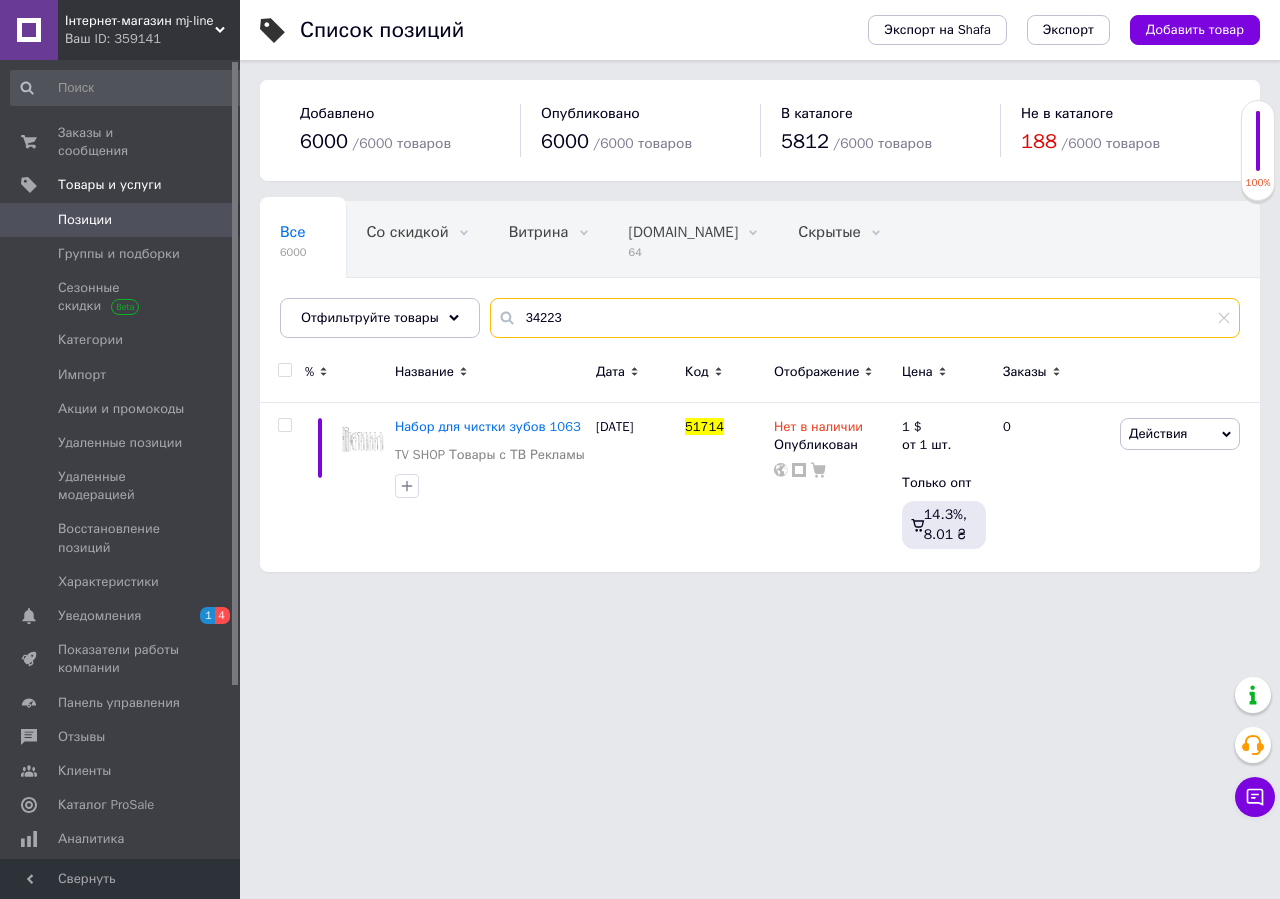drag, startPoint x: 498, startPoint y: 327, endPoint x: 449, endPoint y: 335, distance: 49.648766 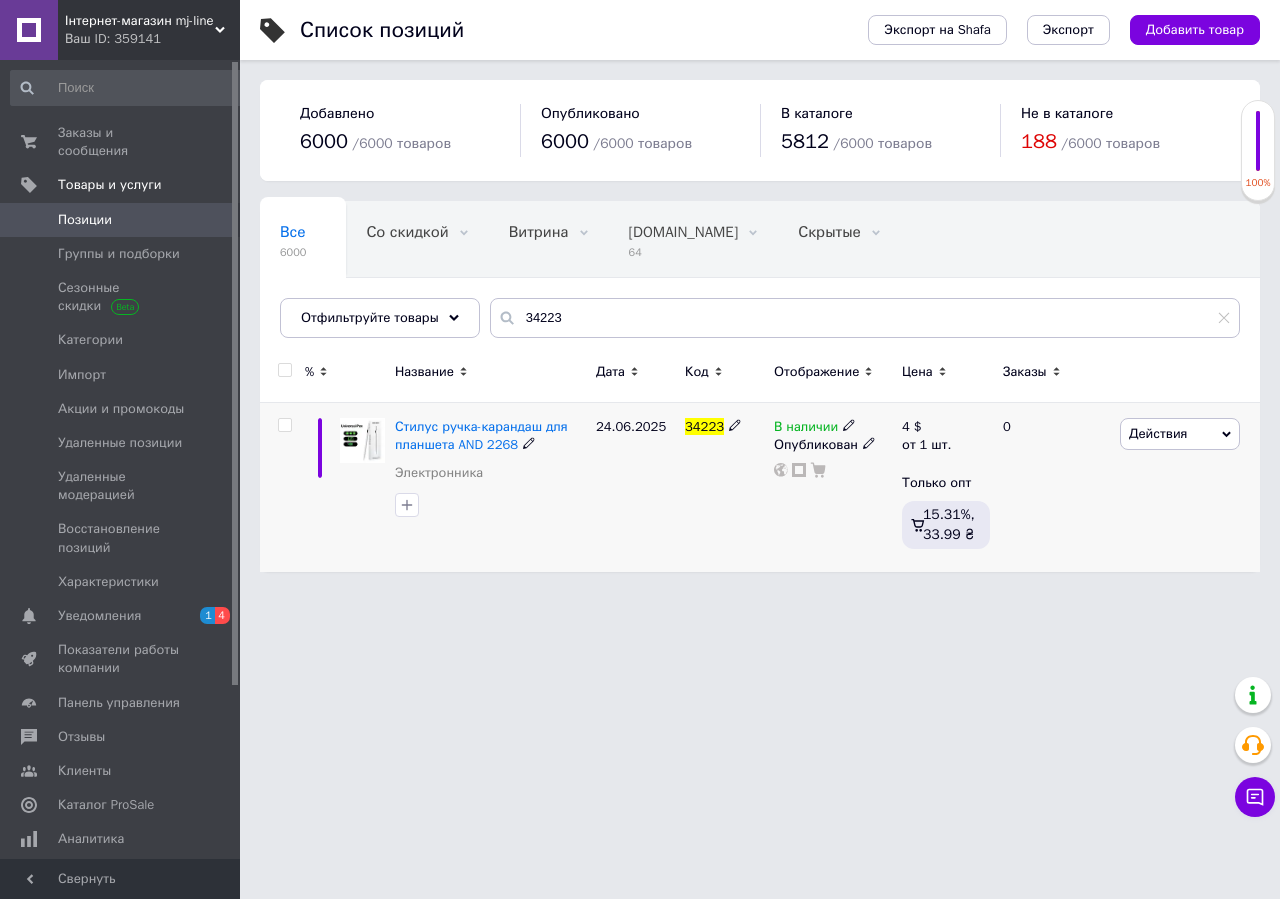 click 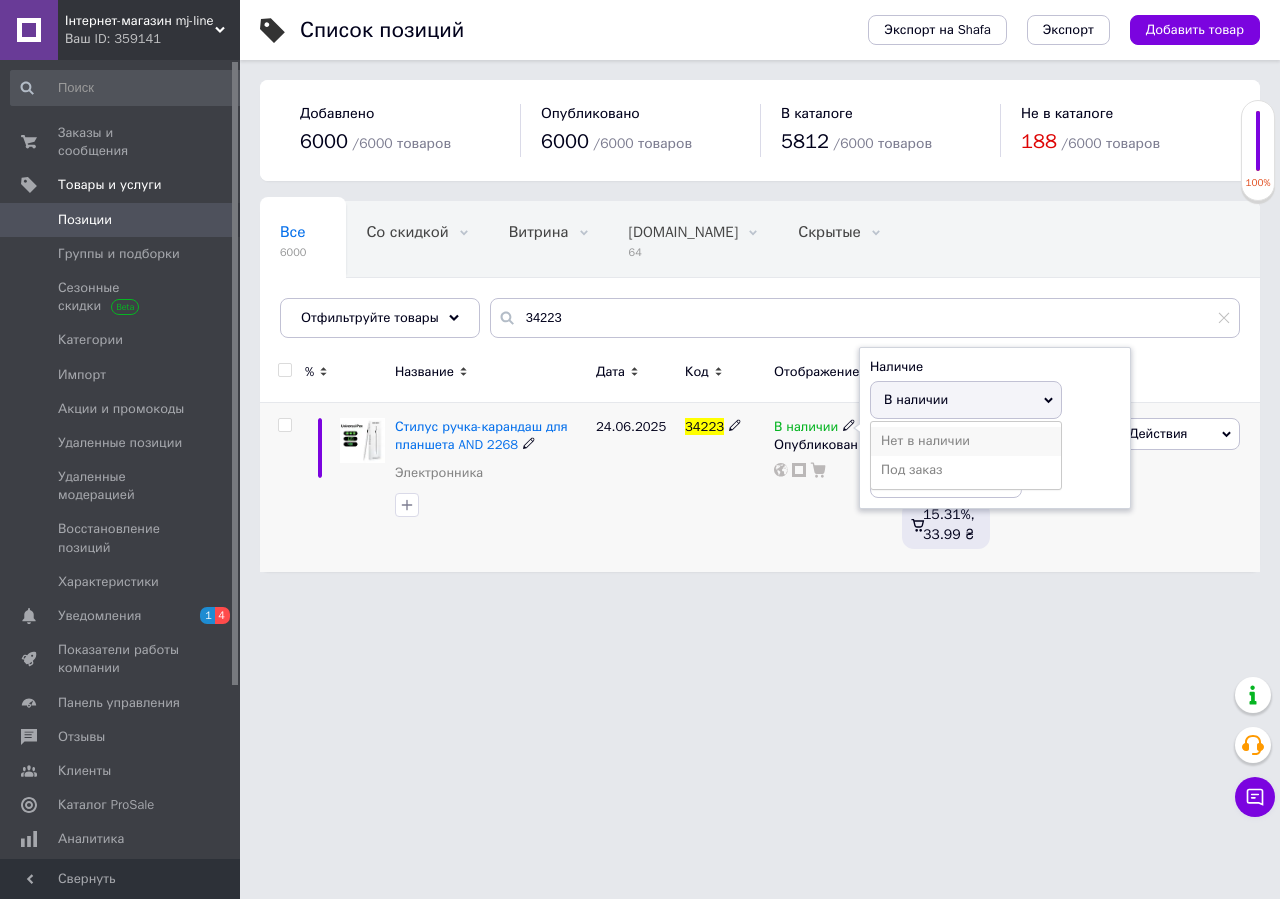 click on "Нет в наличии" at bounding box center (966, 441) 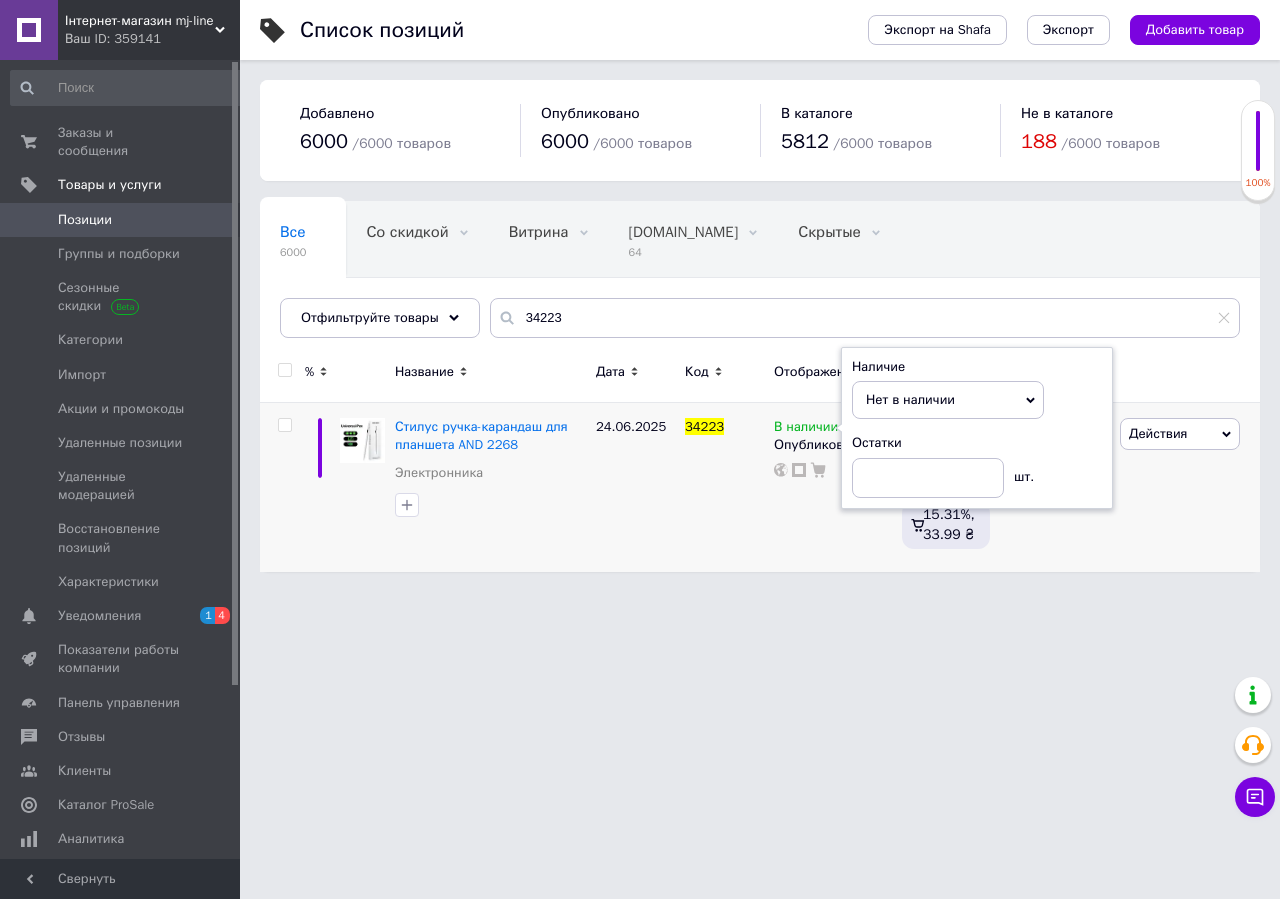 click on "Інтернет-магазин mj-line Ваш ID: 359141 Сайт Інтернет-магазин mj-line Кабинет покупателя Проверить состояние системы Страница на портале Оптовый-магазин "Юг-Опт" Интернет-магазин  "Спектрик" Справка Выйти Заказы и сообщения 0 0 Товары и услуги Позиции Группы и подборки Сезонные скидки Категории Импорт Акции и промокоды Удаленные позиции Удаленные модерацией Восстановление позиций Характеристики Уведомления 1 4 Показатели работы компании Панель управления Отзывы Клиенты Каталог ProSale Аналитика Управление сайтом" at bounding box center (640, 296) 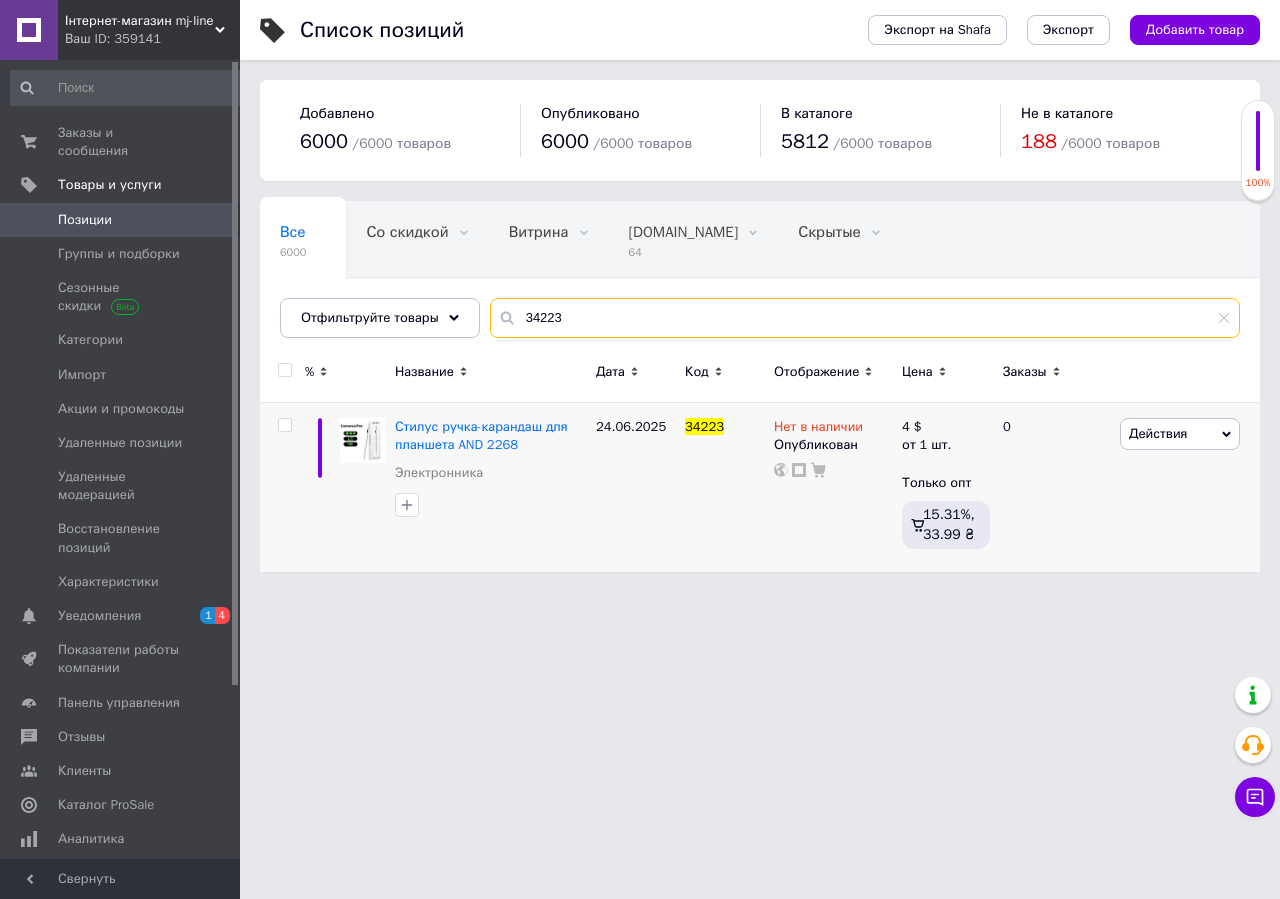 paste on "454" 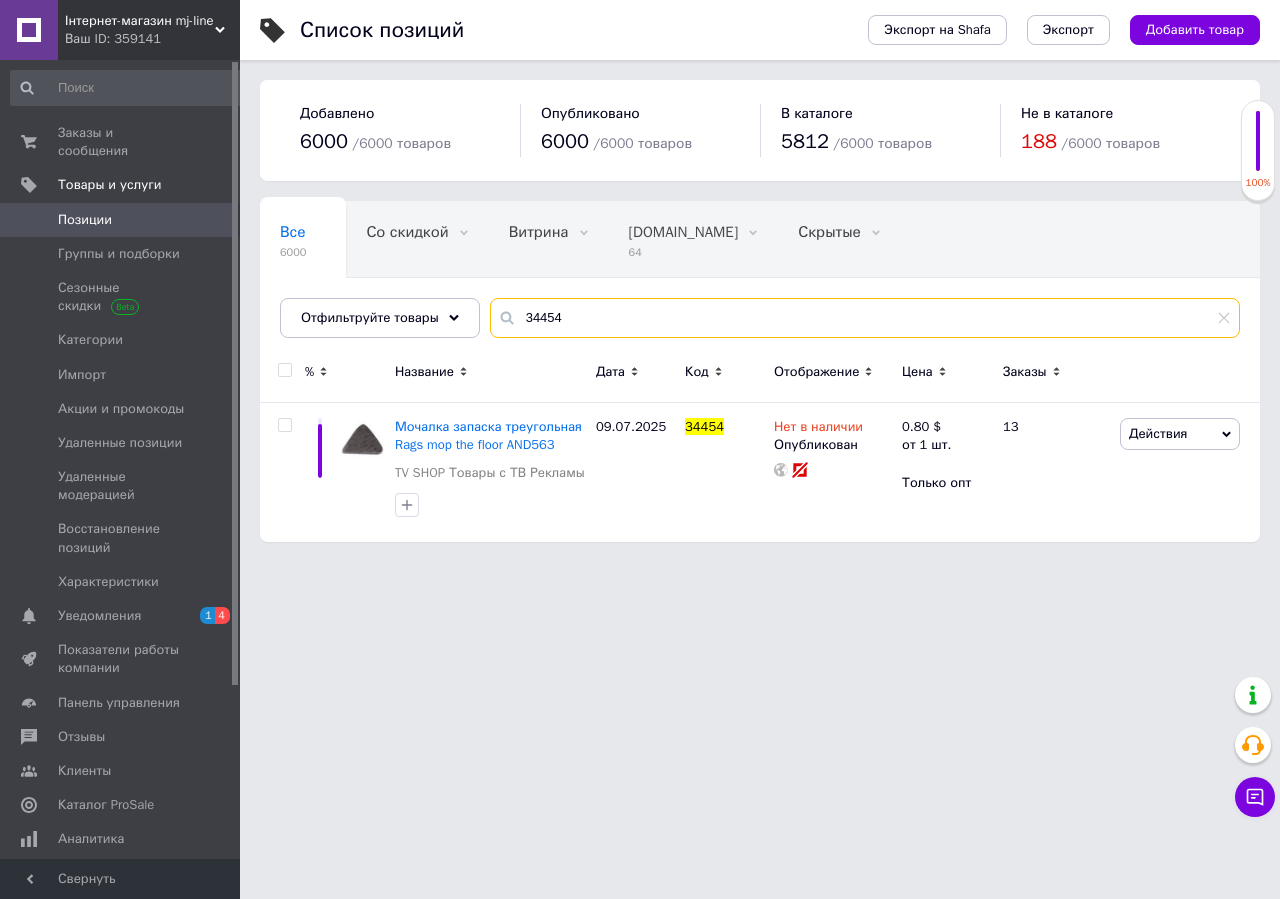 type on "34454" 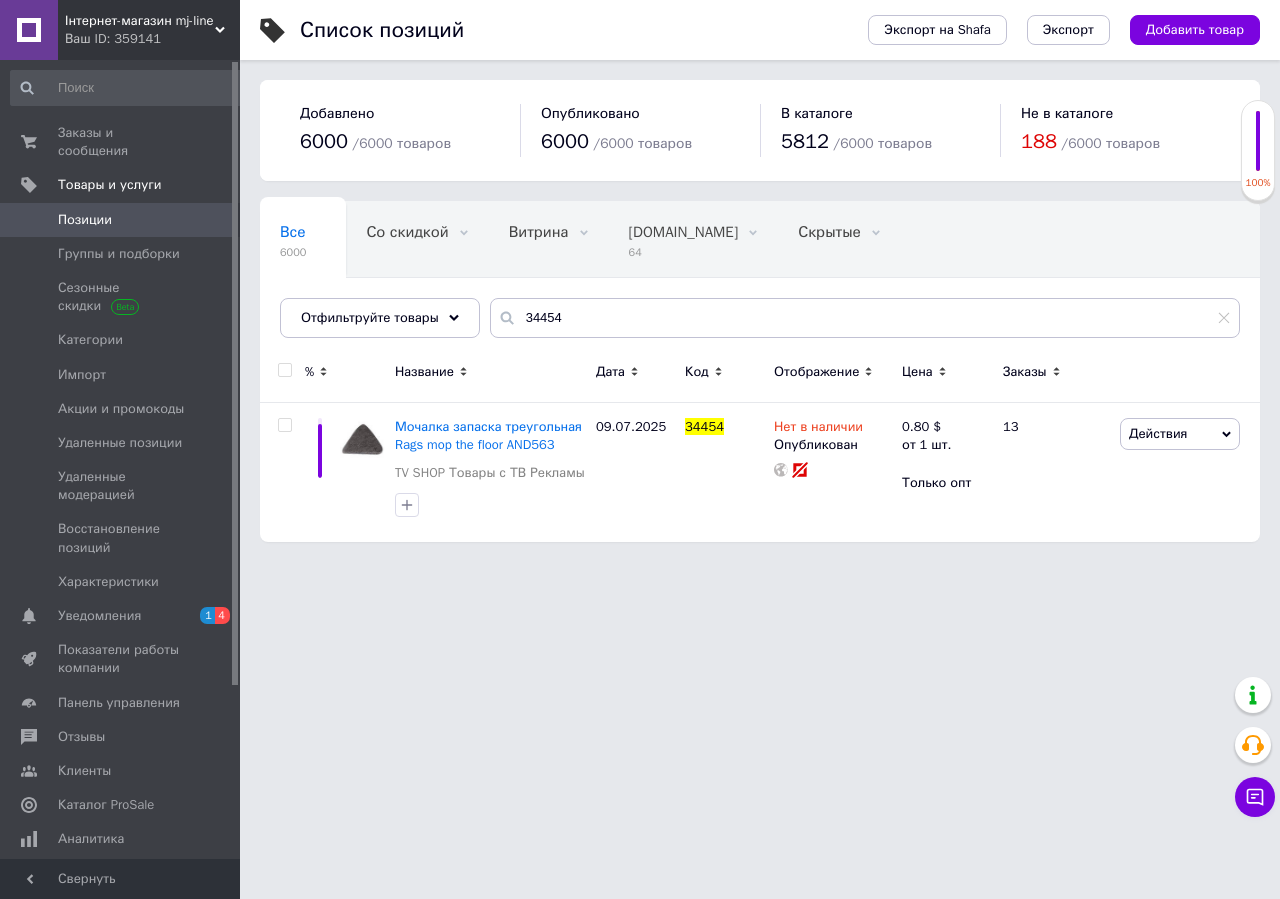 click on "Інтернет-магазин mj-line" at bounding box center [140, 21] 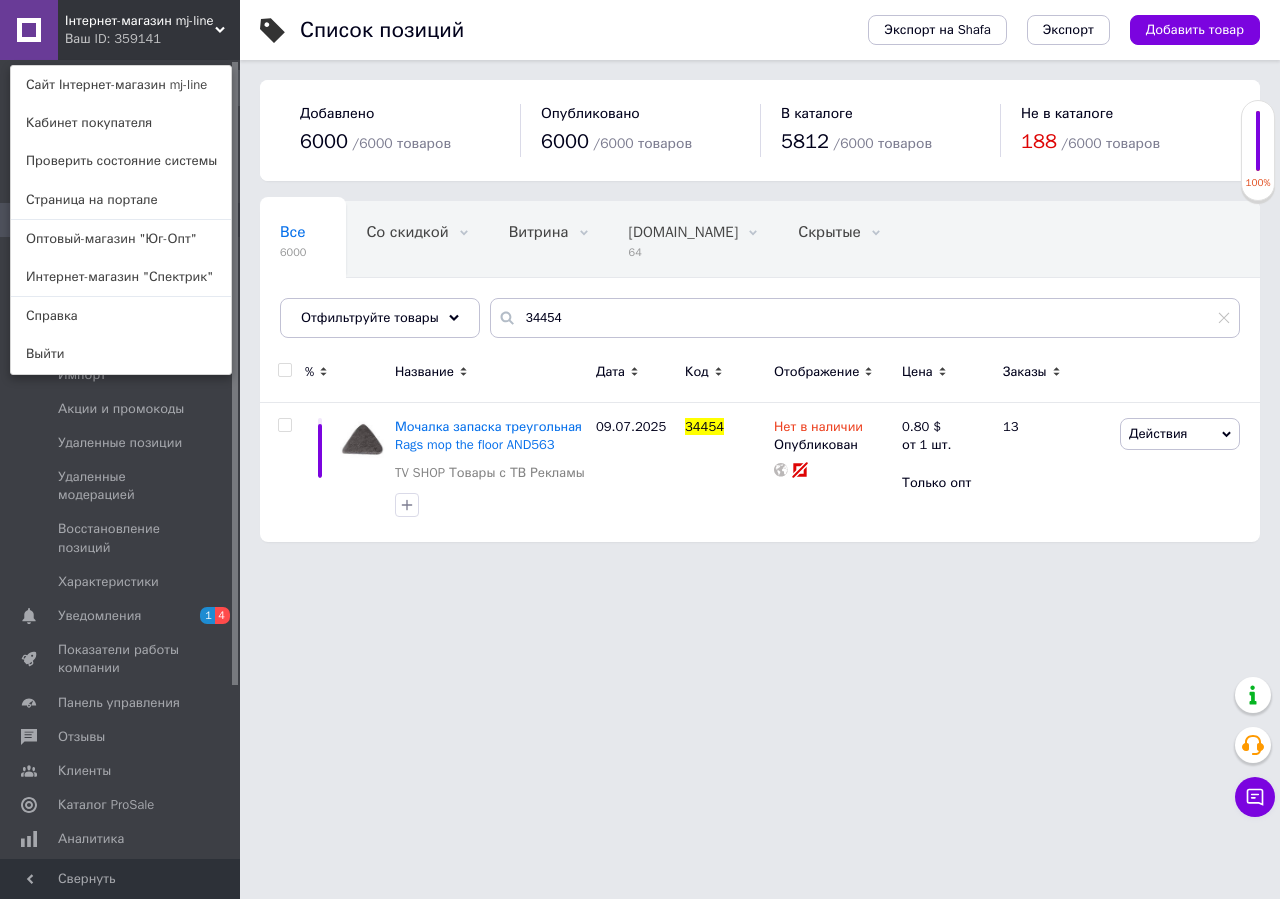 drag, startPoint x: 155, startPoint y: 241, endPoint x: 732, endPoint y: 154, distance: 583.5221 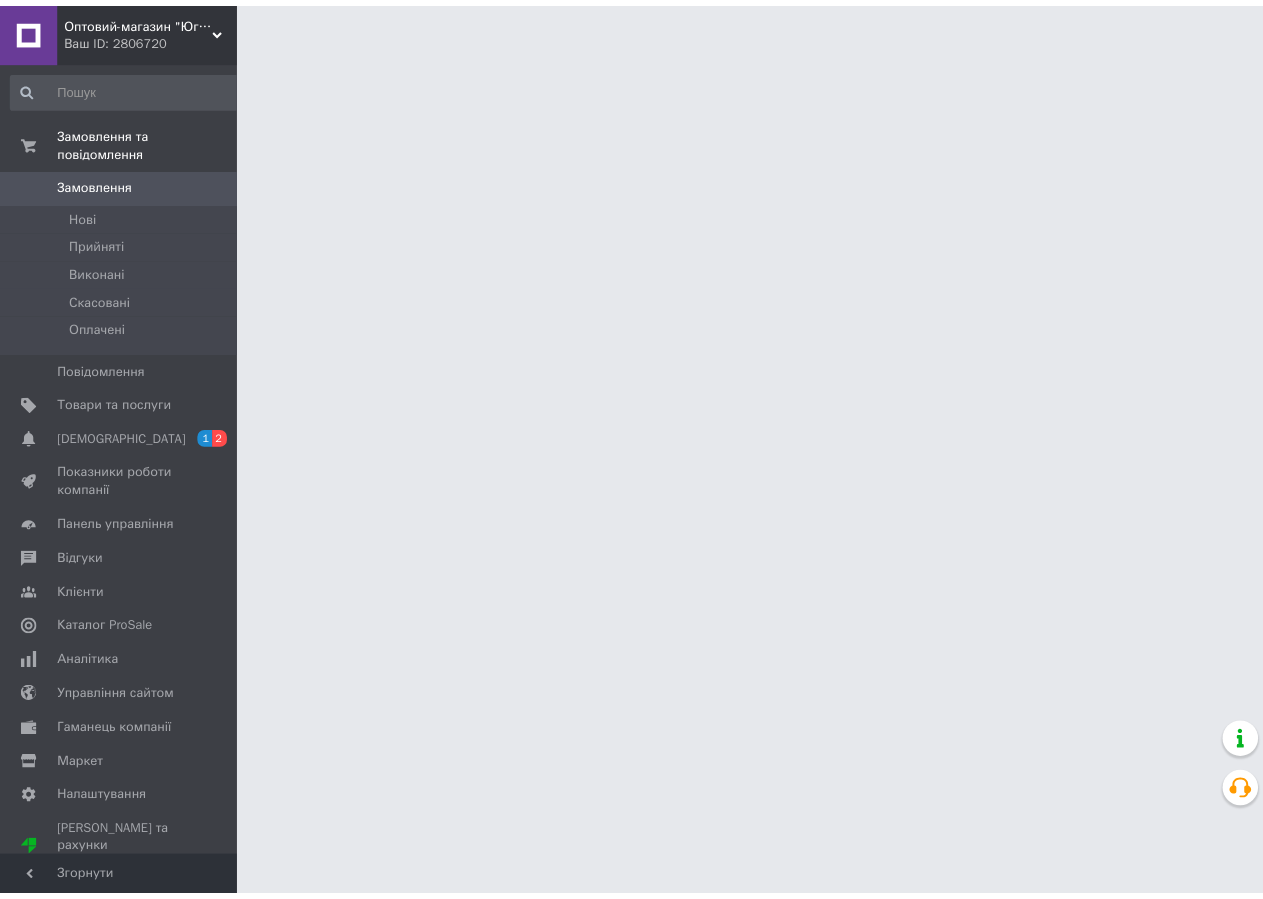 scroll, scrollTop: 0, scrollLeft: 0, axis: both 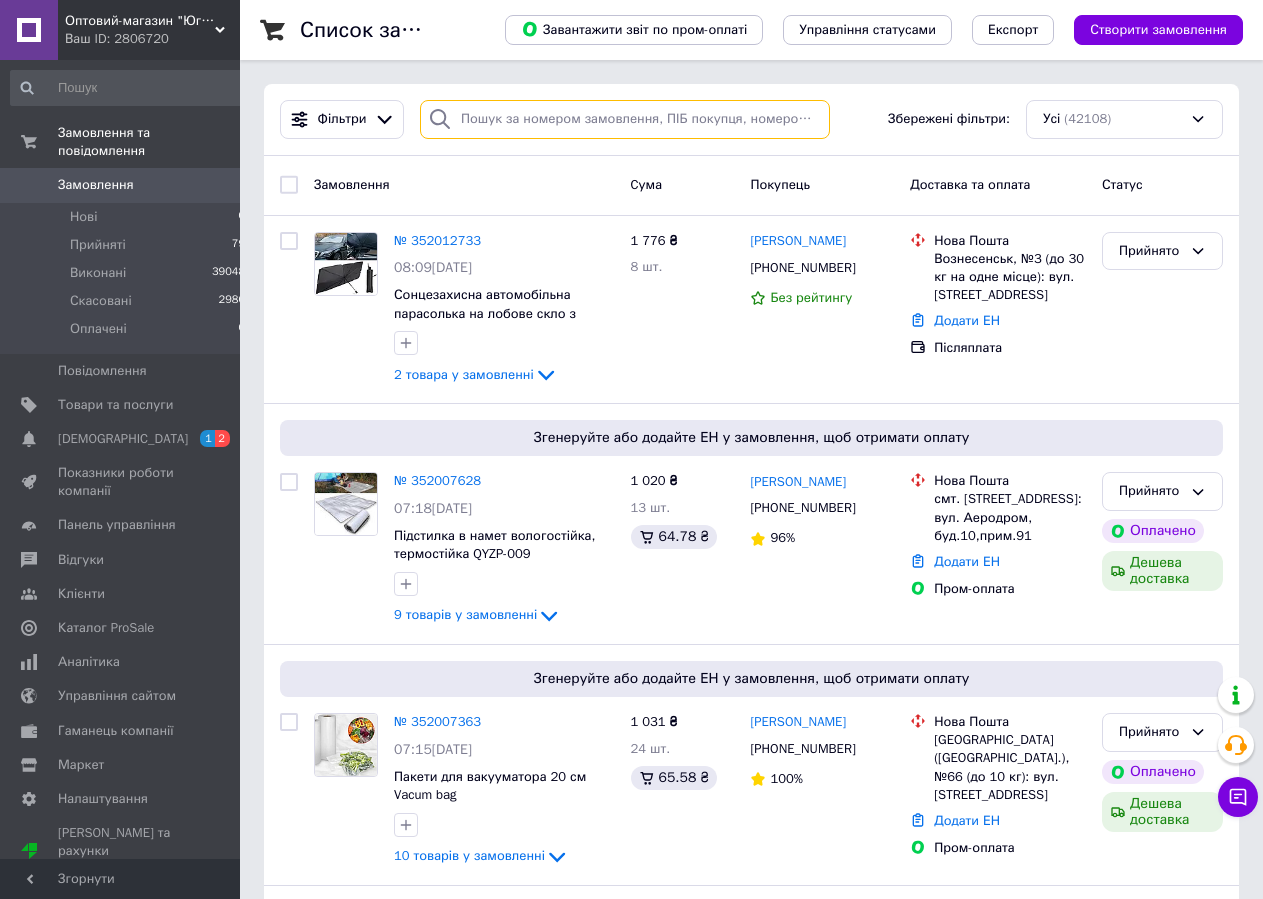 click at bounding box center (625, 119) 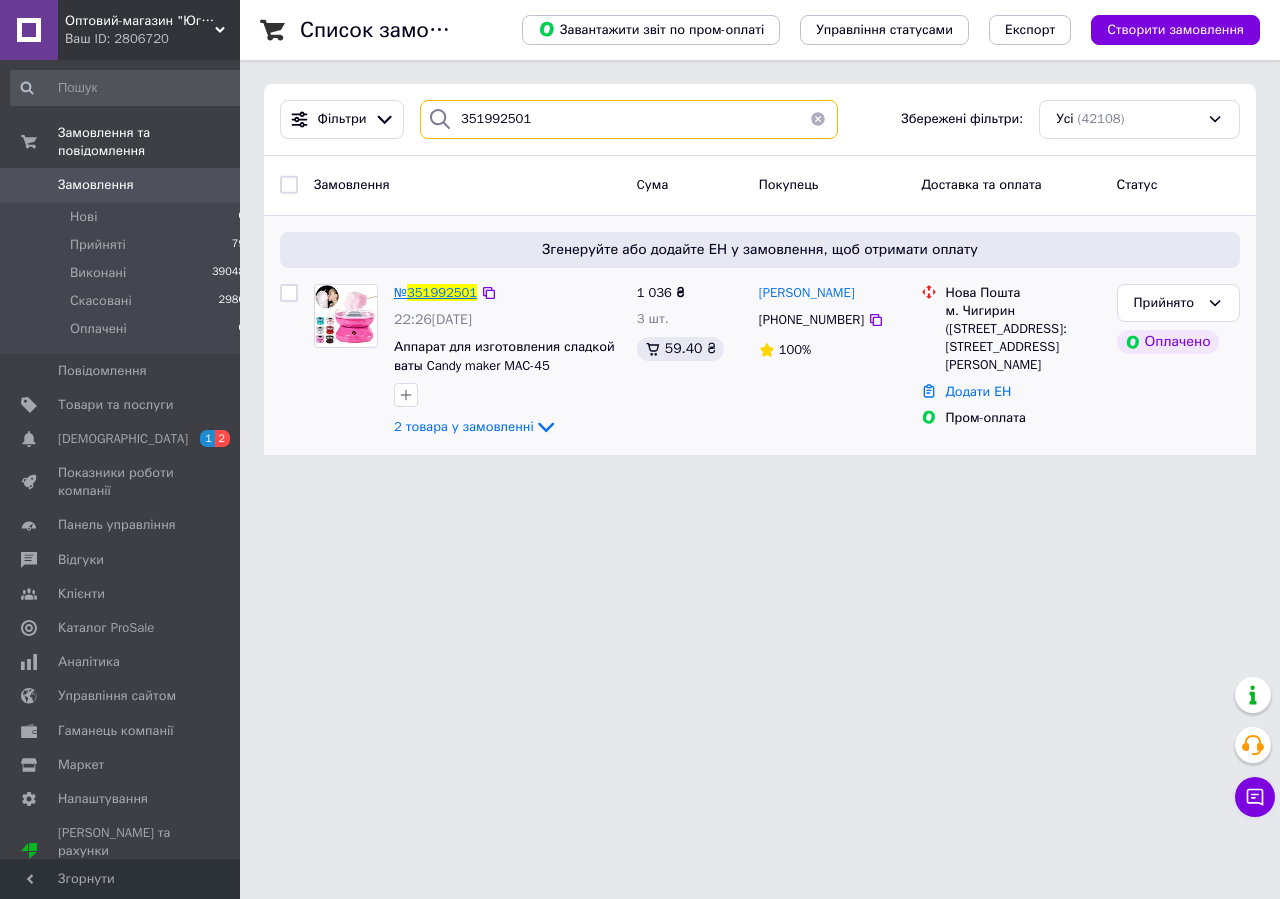 type on "351992501" 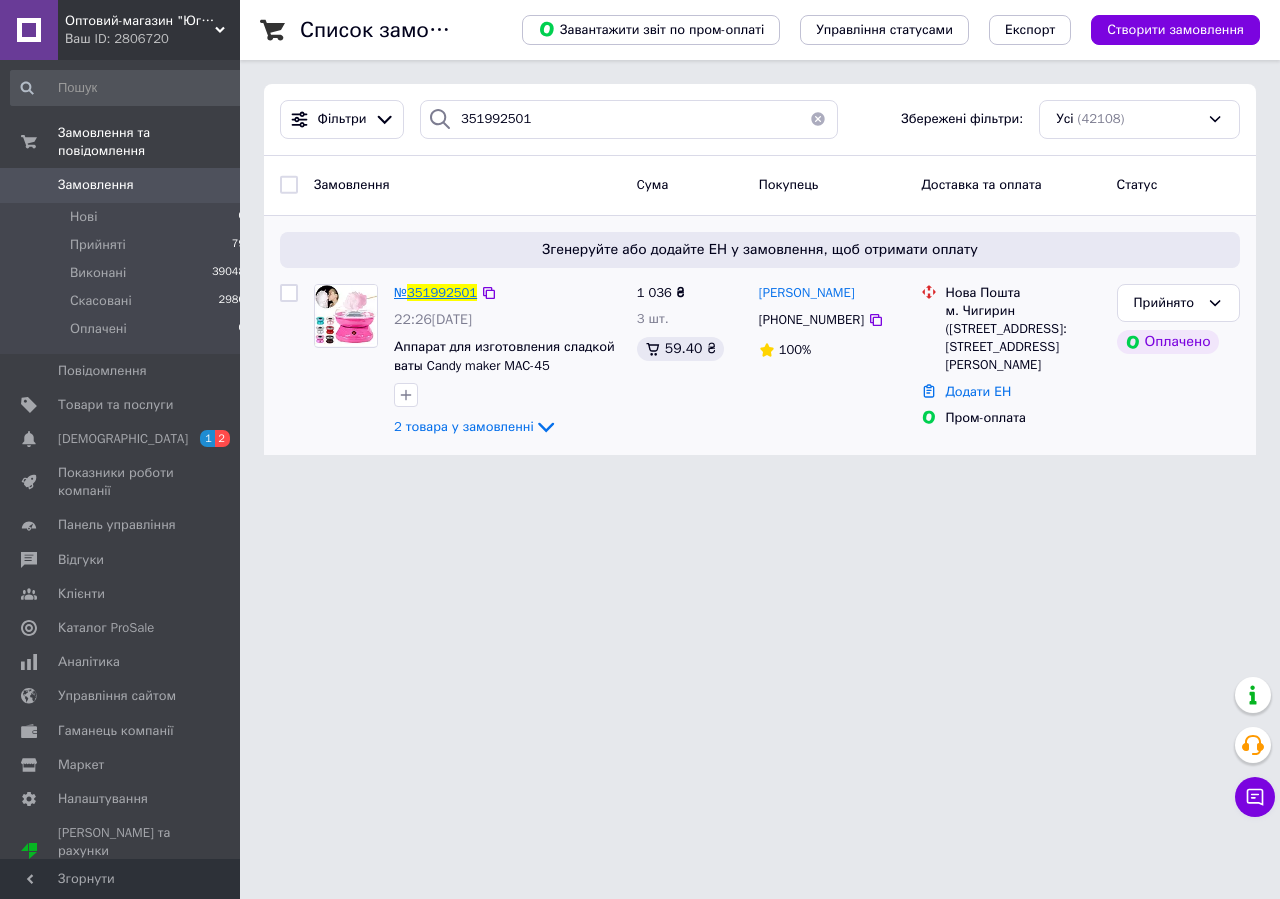 click on "351992501" at bounding box center [442, 292] 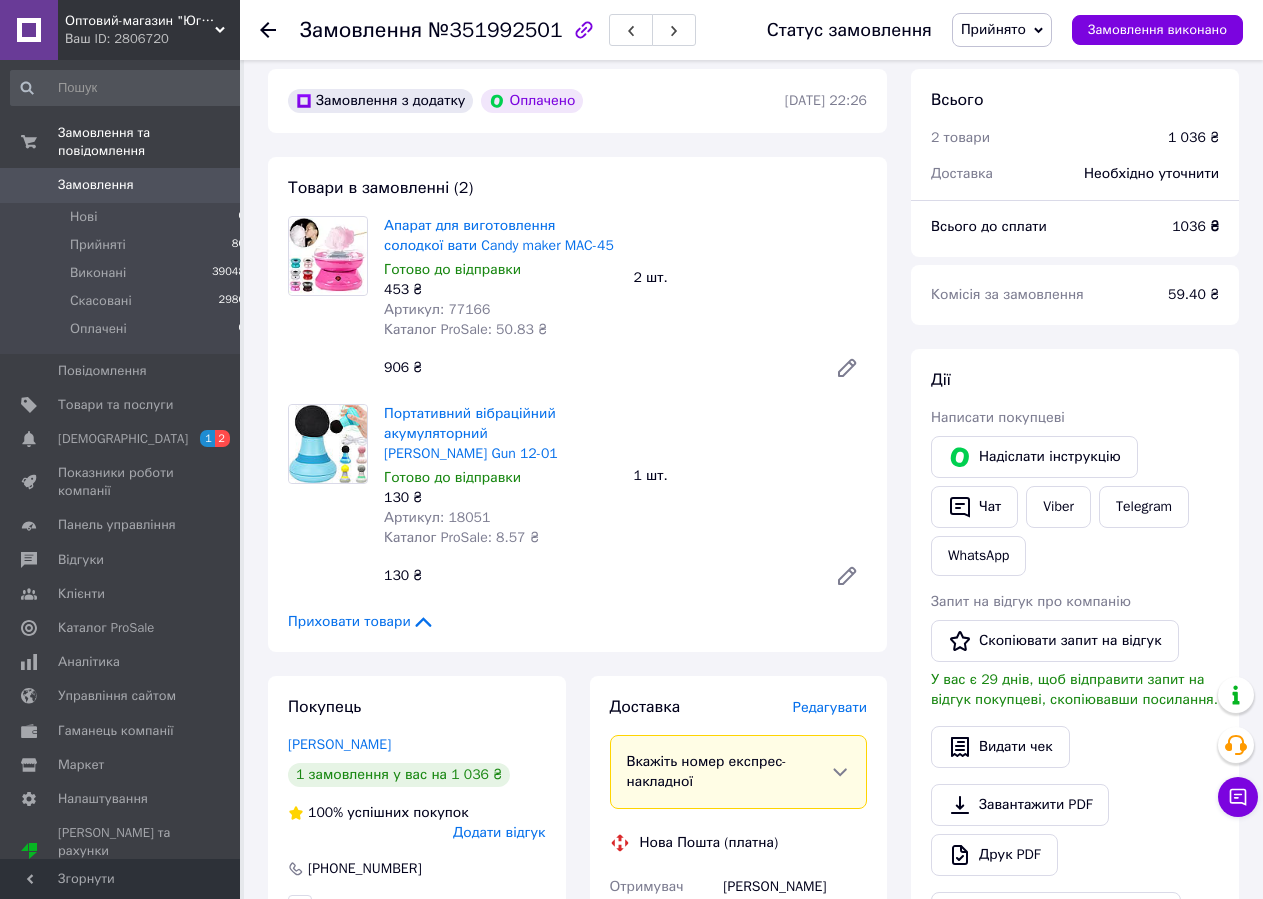 scroll, scrollTop: 714, scrollLeft: 0, axis: vertical 